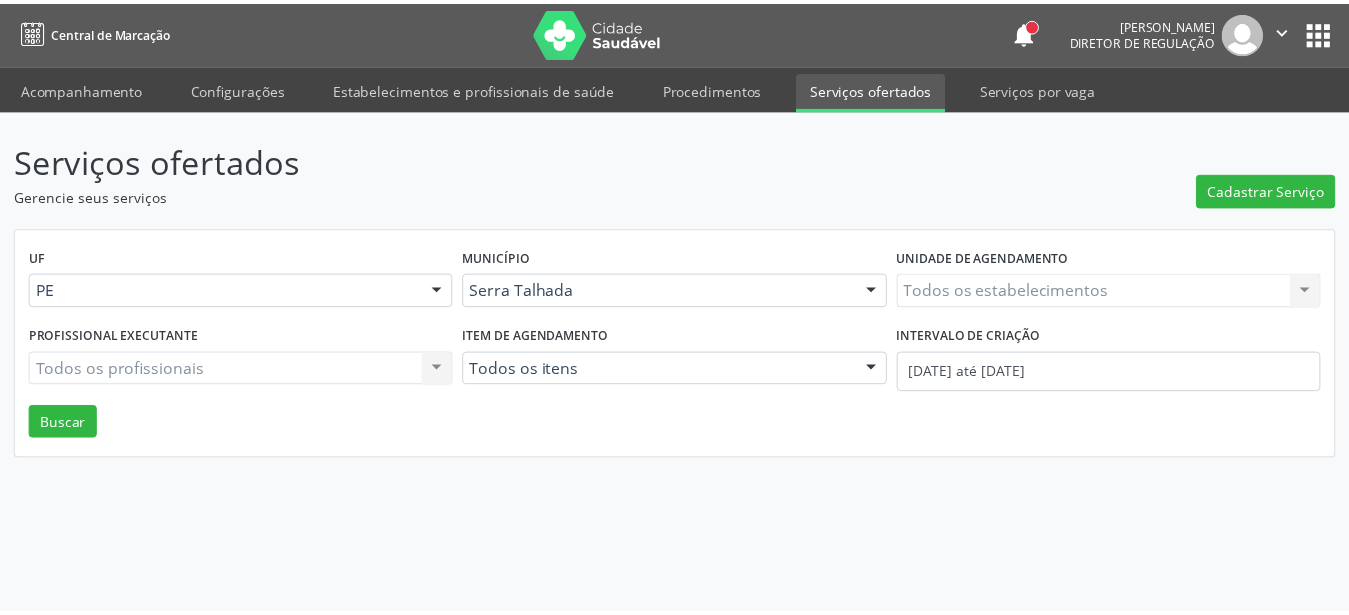 scroll, scrollTop: 0, scrollLeft: 0, axis: both 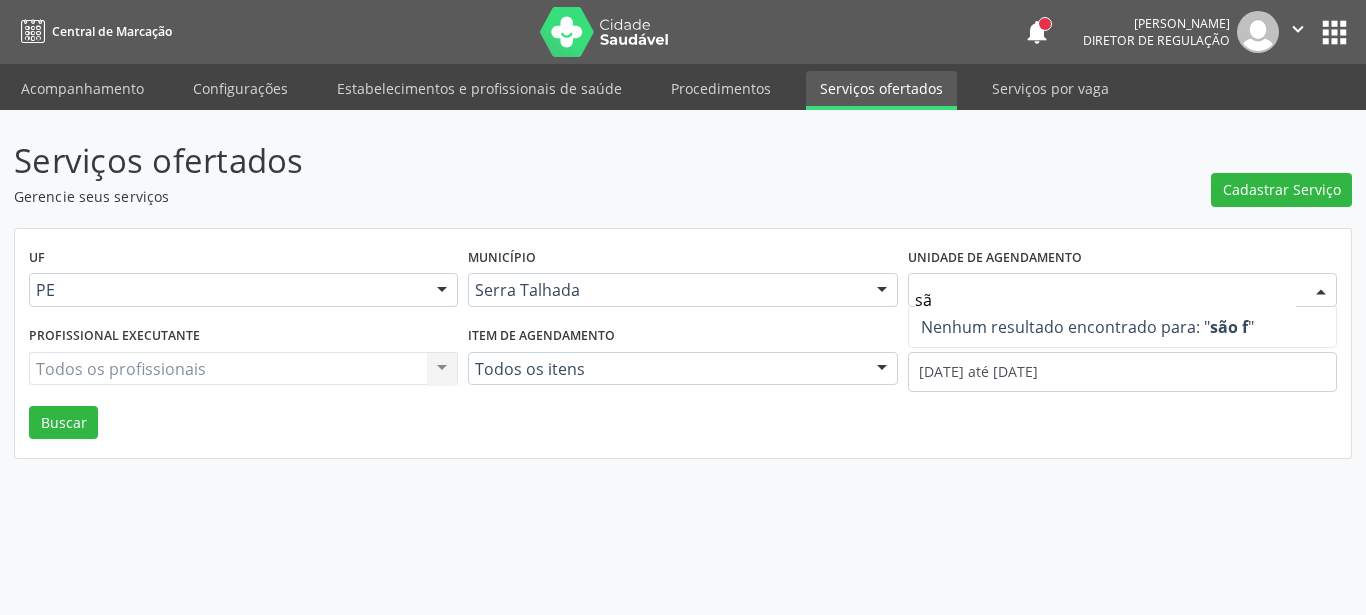 type on "s" 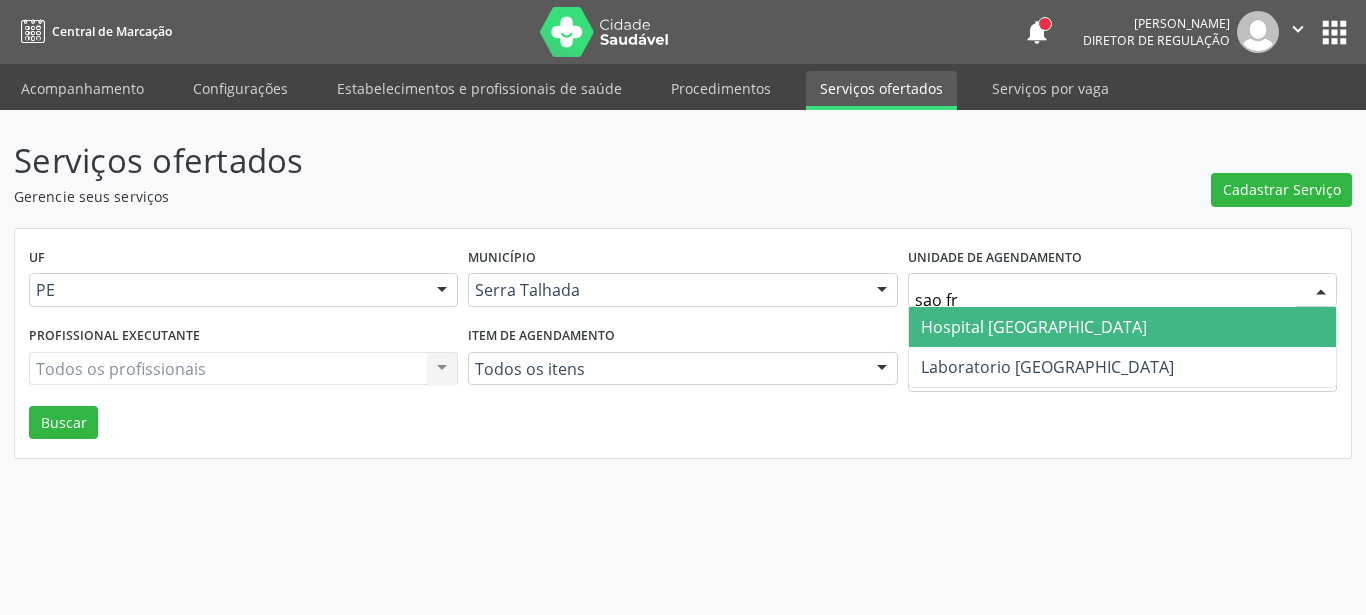 click on "Hospital [GEOGRAPHIC_DATA]" at bounding box center (1034, 327) 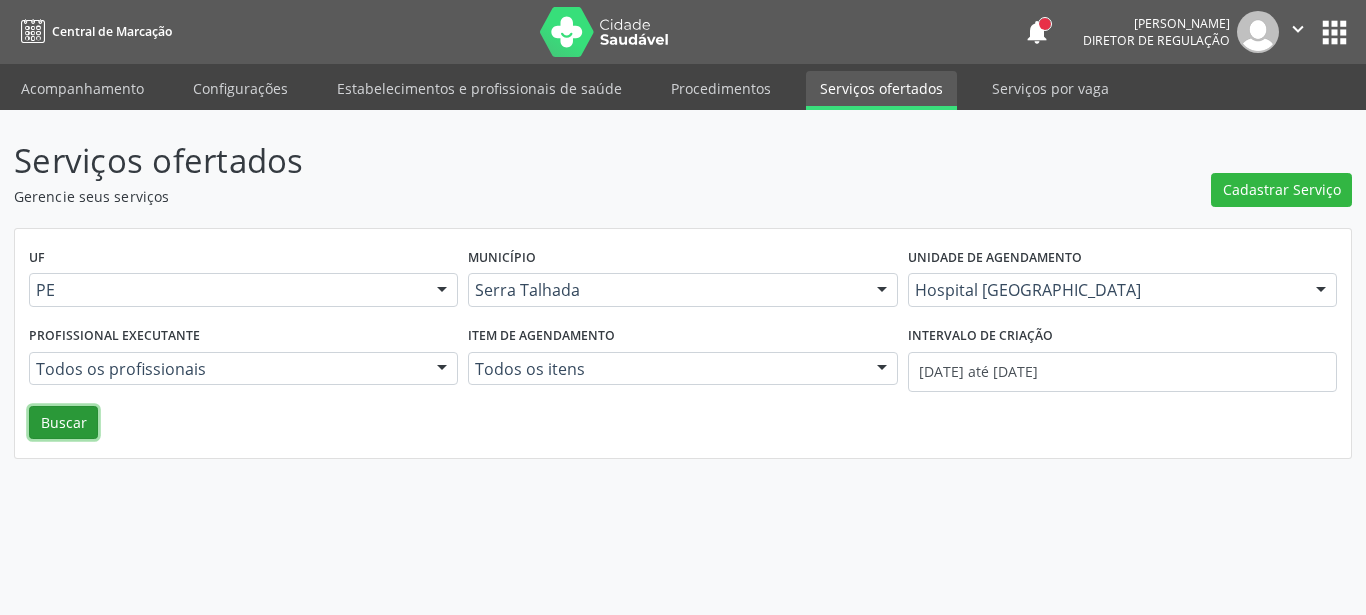click on "Buscar" at bounding box center (63, 423) 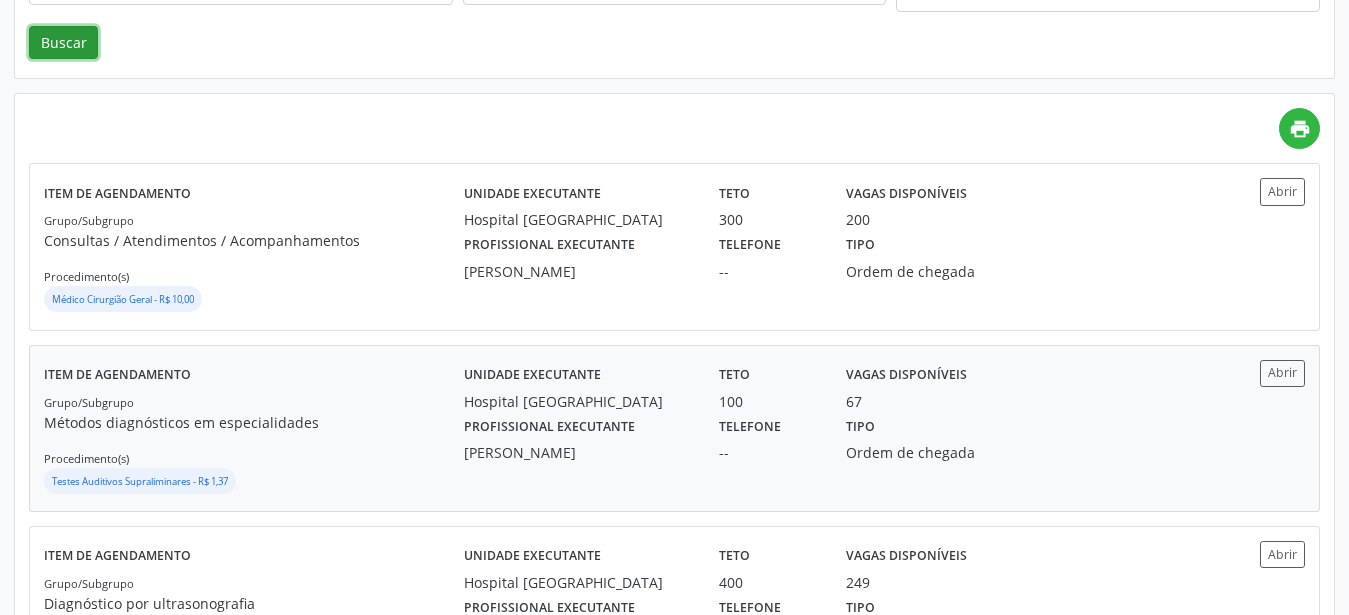 scroll, scrollTop: 408, scrollLeft: 0, axis: vertical 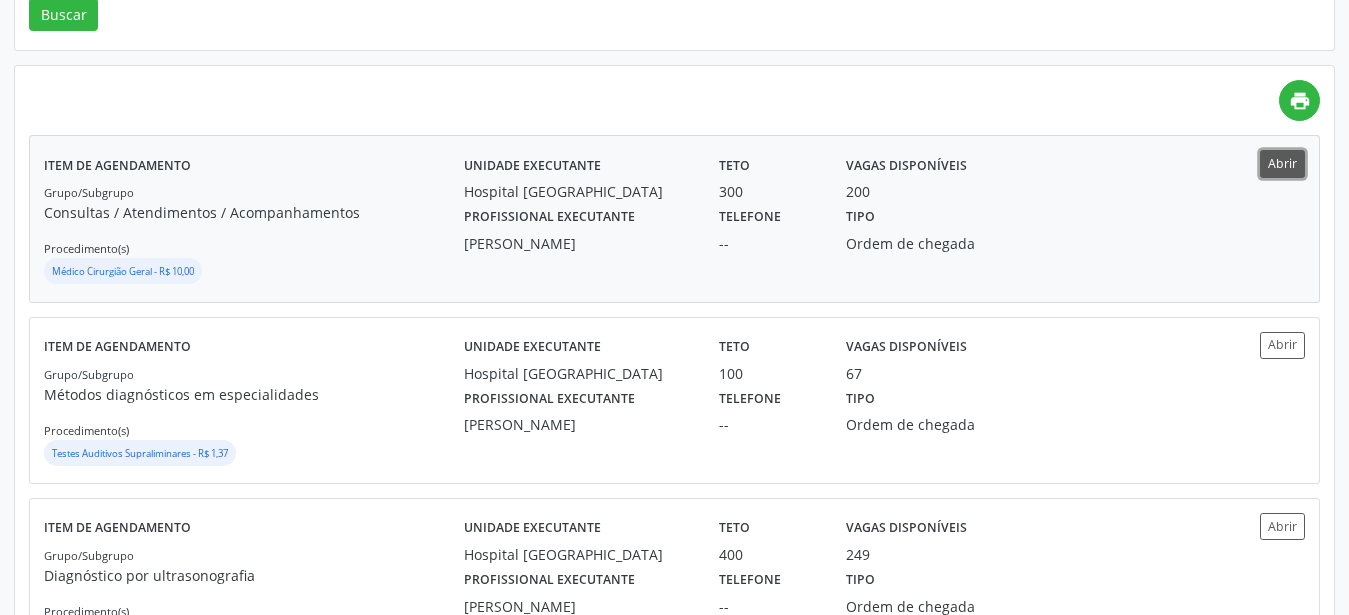 click on "Abrir" at bounding box center [1282, 163] 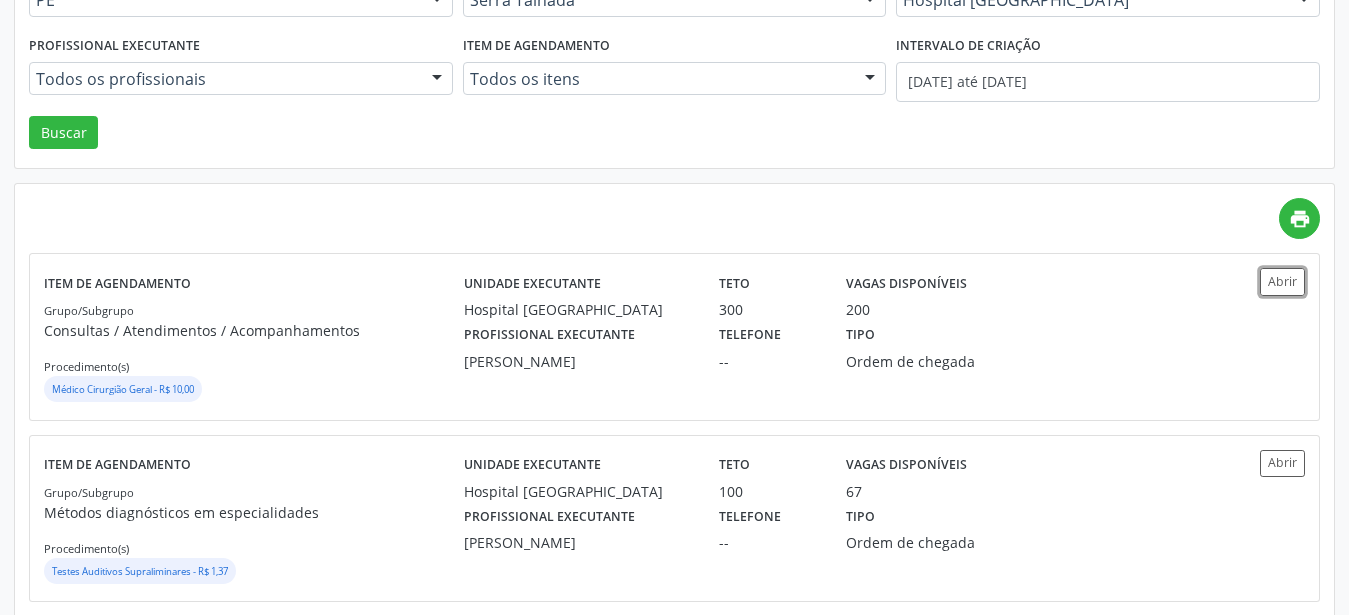 scroll, scrollTop: 254, scrollLeft: 0, axis: vertical 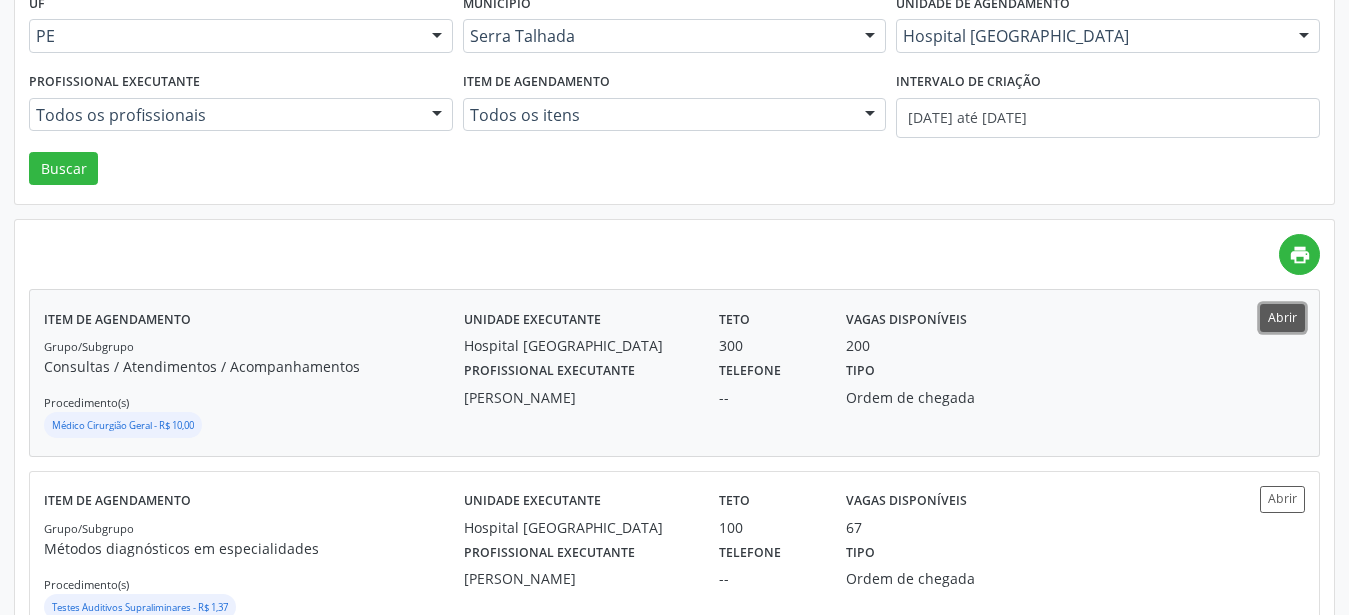 click on "Abrir" at bounding box center [1282, 317] 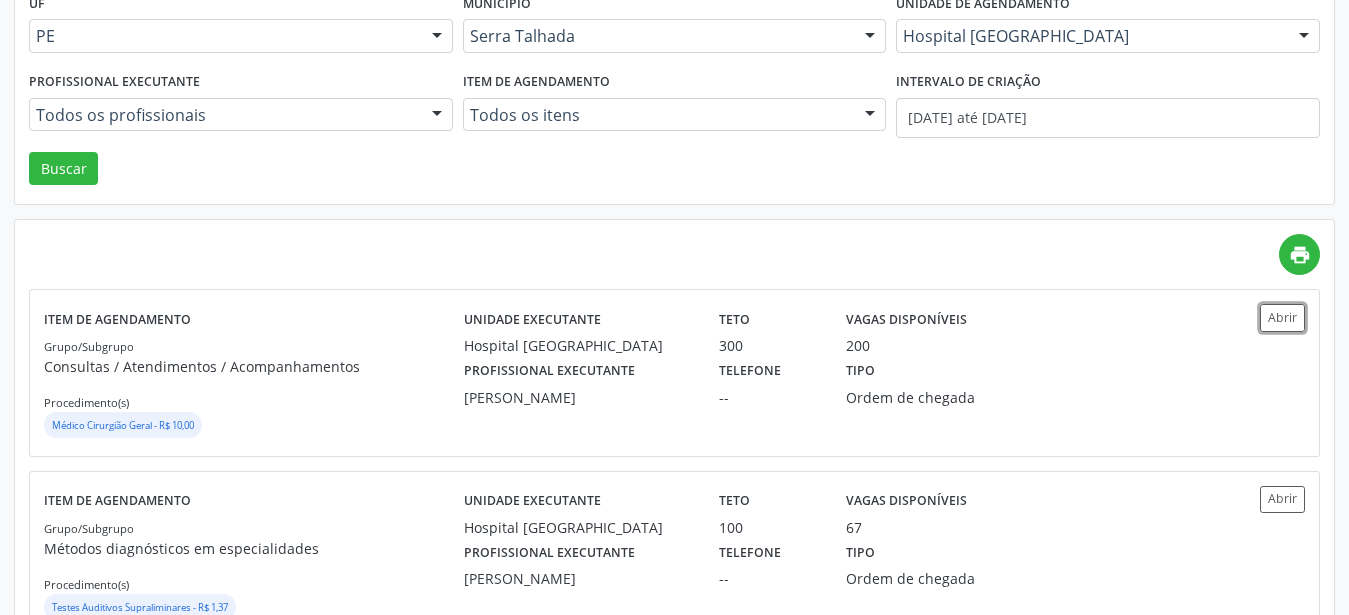 scroll, scrollTop: 50, scrollLeft: 0, axis: vertical 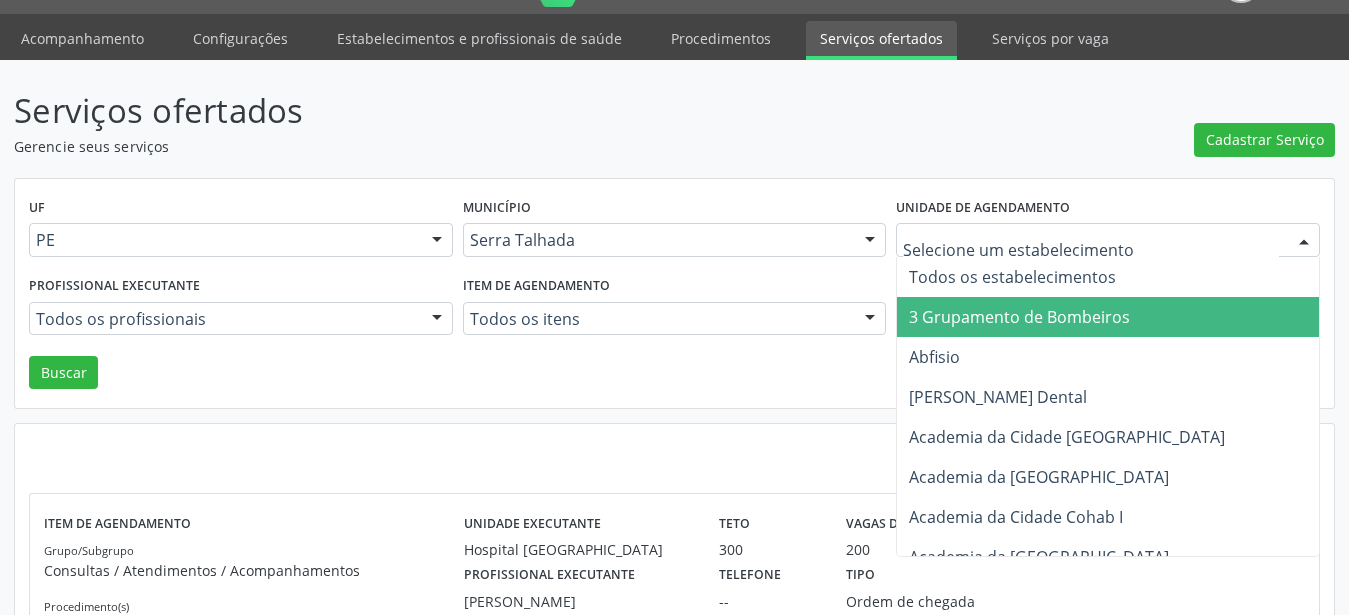drag, startPoint x: 1105, startPoint y: 234, endPoint x: 864, endPoint y: 311, distance: 253.00198 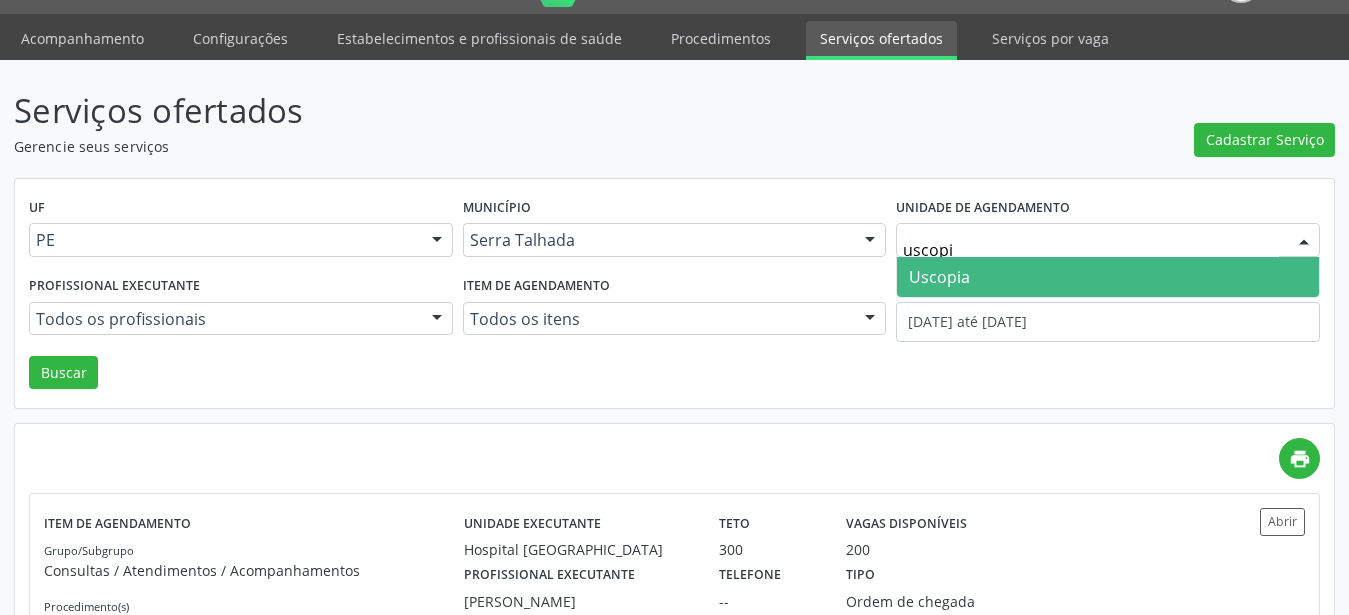 type on "uscopia" 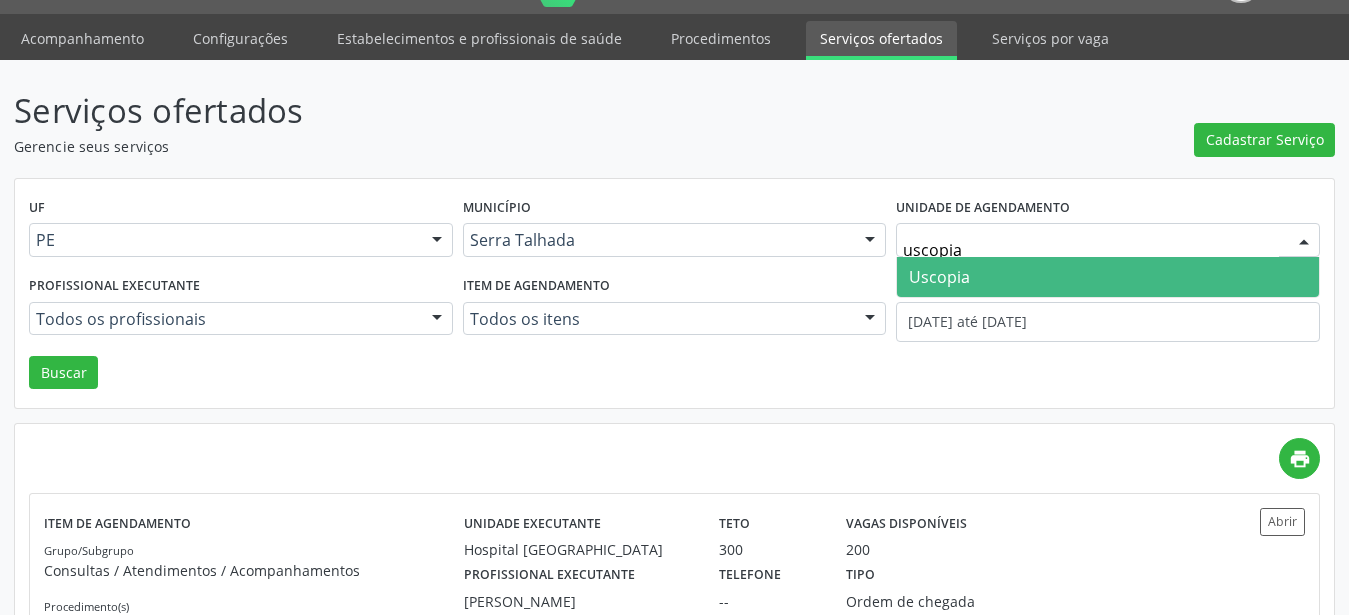 click on "Uscopia" at bounding box center [1108, 277] 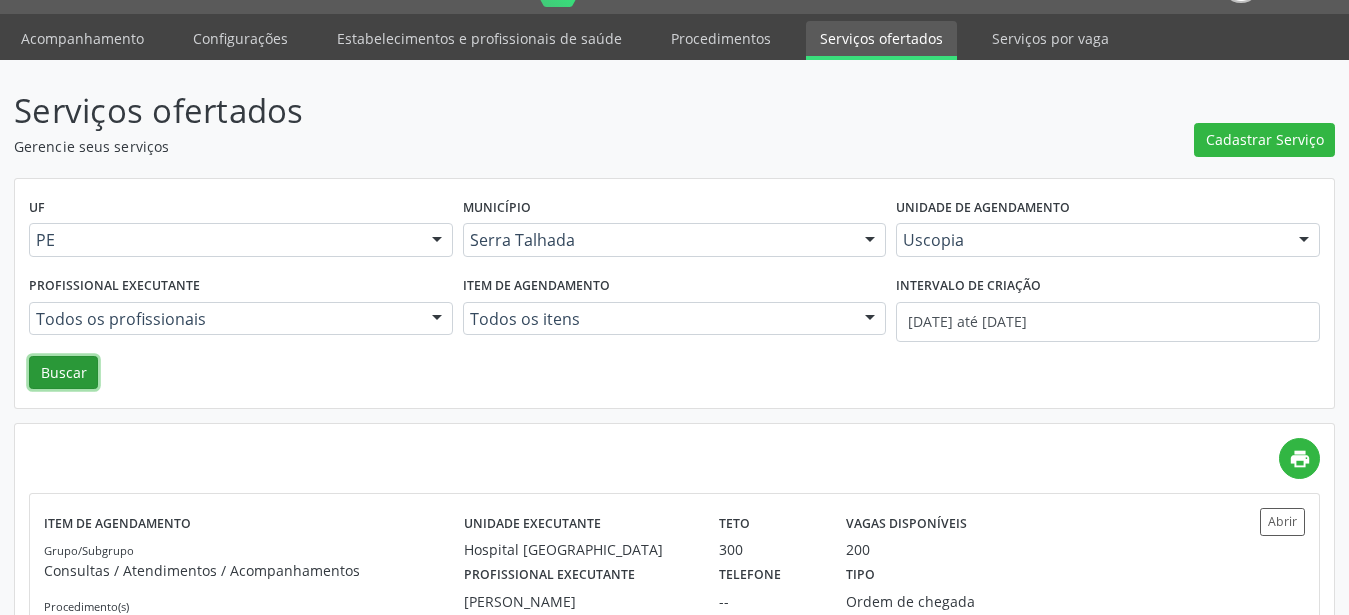 click on "Buscar" at bounding box center [63, 373] 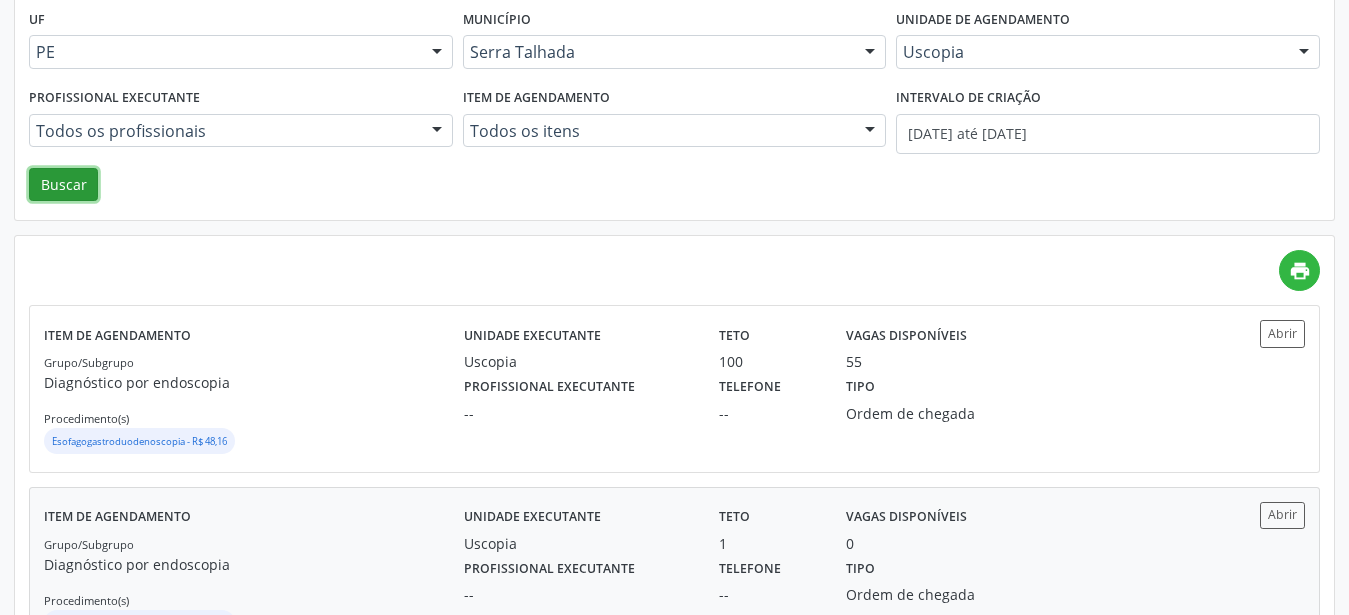 scroll, scrollTop: 195, scrollLeft: 0, axis: vertical 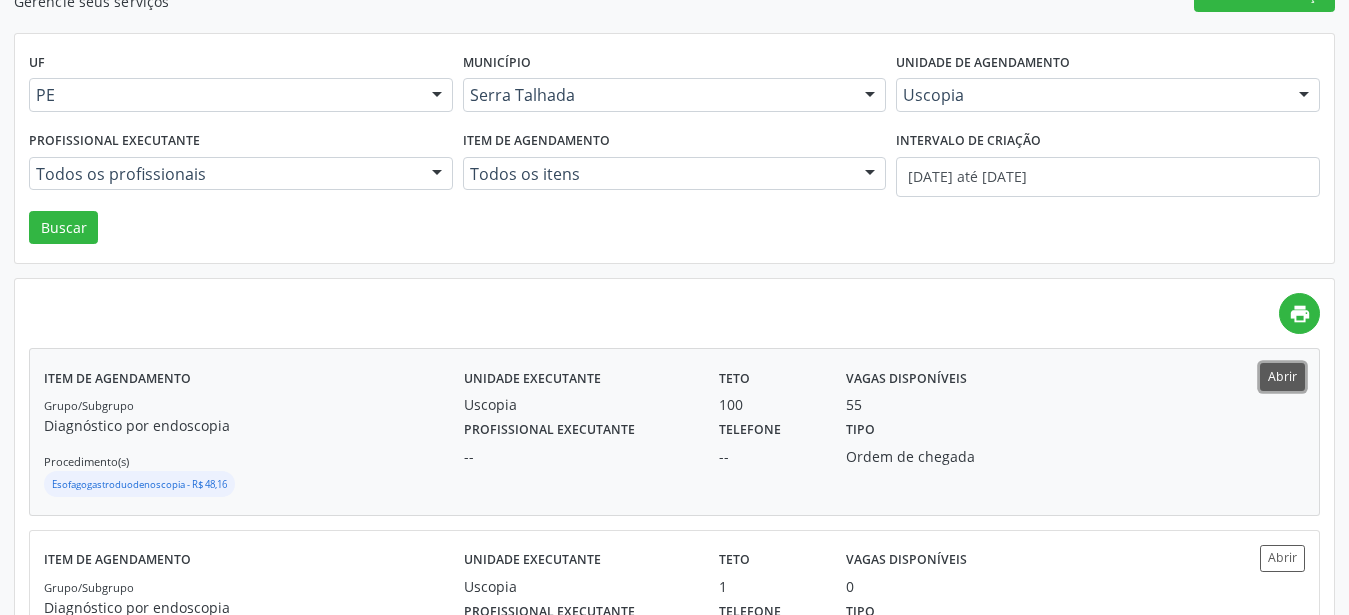 click on "Abrir" at bounding box center (1282, 376) 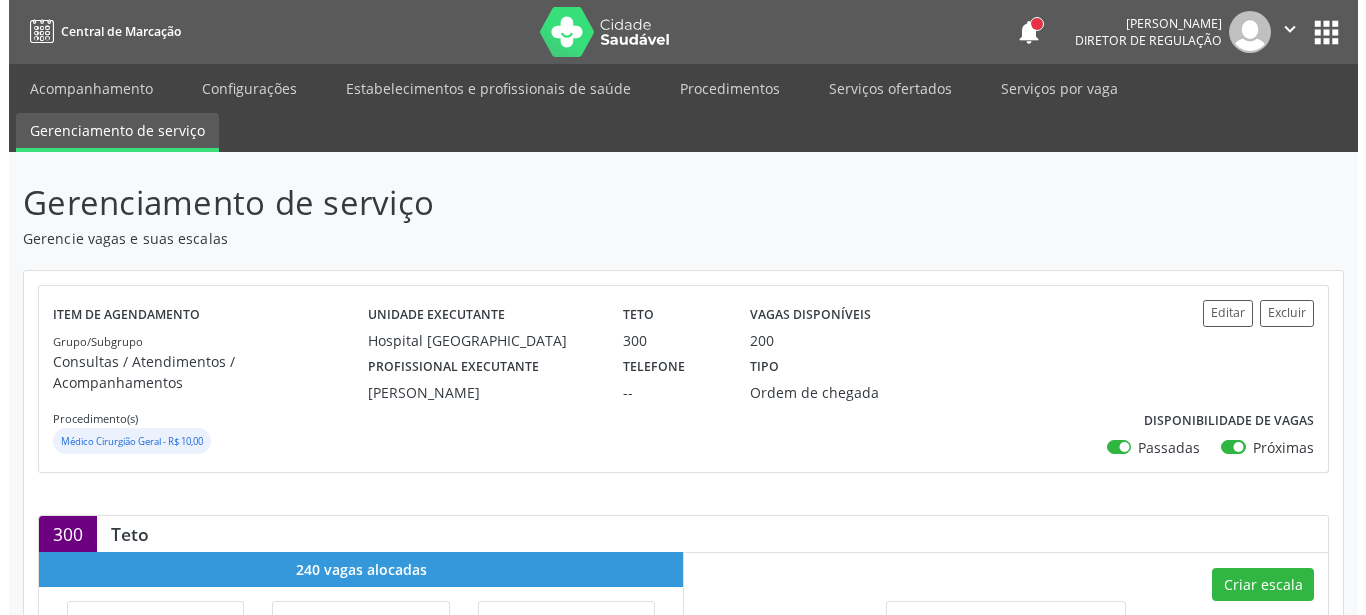 scroll, scrollTop: 204, scrollLeft: 0, axis: vertical 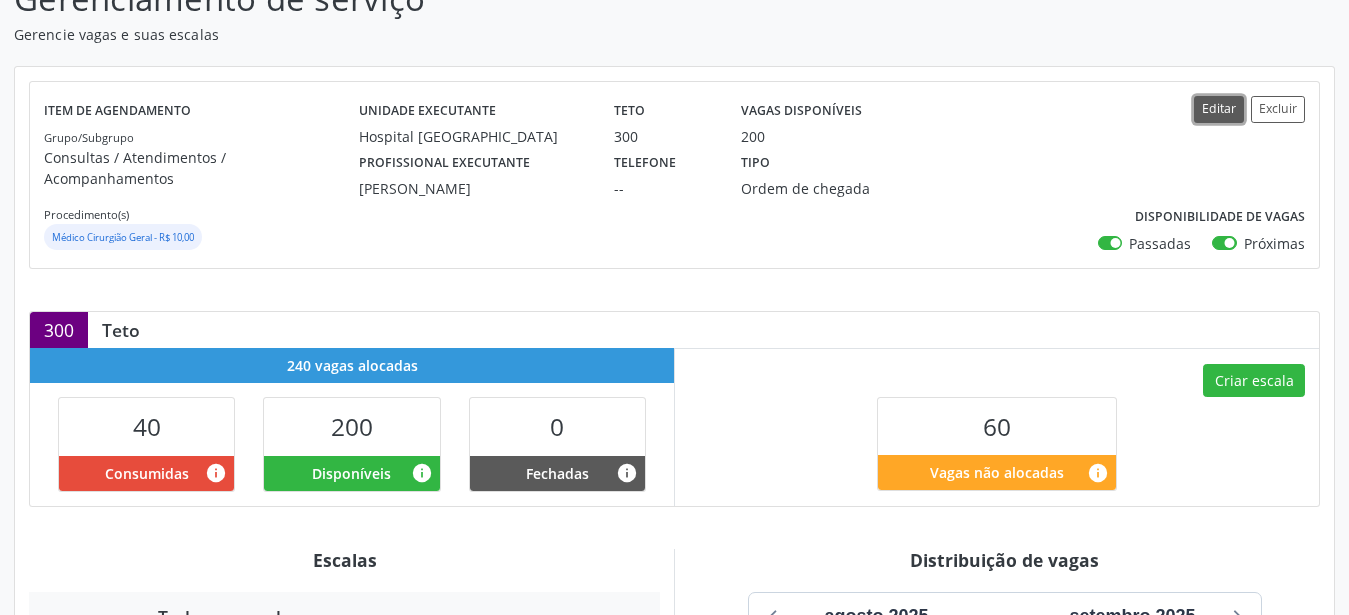 click on "Editar" at bounding box center [1219, 109] 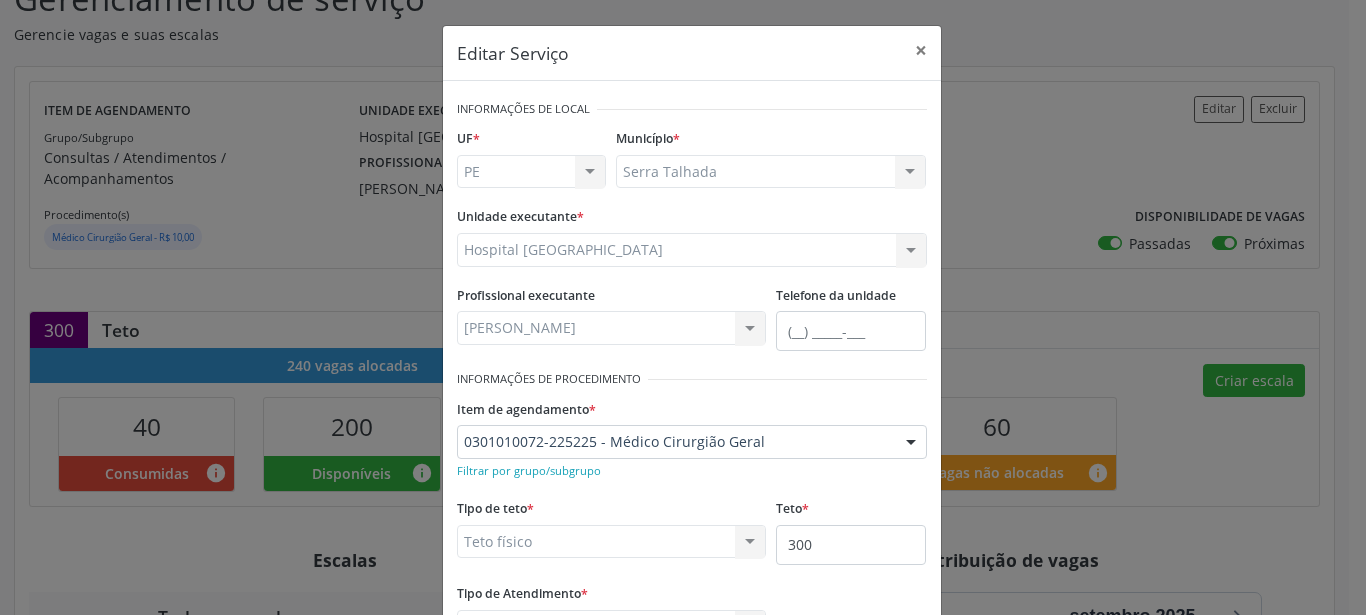 click on "Item de agendamento
*
0301010072-225225 - Médico Cirurgião Geral         0304070076 - .Quimioterapia de Leucemia Linfoide/Linfoblástica Aguda, Leucemia Mieloide Aguda e Leucemia Promielocítica Aguda Na Infância e Adolescência - 1ª Linha - Fase de Manutenção   0604320140 - Abatacepte 125 Mg Injetável (Por Seringa Preenchida)   0604320124 - Abatacepte 250 Mg Injetável (Por Frasco Ampola).   0603050018 - Abciximabe   0406010013 - Abertura de Comunicação Inter-Atrial   0406010021 - Abertura de Estenose Aortica Valvar   0406011265 - Abertura de Estenose Aortica Valvar (Criança e Adolescente)   0406010030 - Abertura de Estenose Pulmonar Valvar   0406011273 - Abertura de Estenose Pulmonar Valvar (Criança e Adolescente)   0301080011 - Abordagem Cognitiva Comportamental do Fumante (Por Atendimento / Paciente)   0307020010 - Acesso A Polpa Dentaria e Medicacao (Por Dente)   0604660030 - Acetazolamida 250 Mg (Por Comprimido)     0604600011 - Acitretina 10 Mg (Por Capsula)" at bounding box center (692, 426) 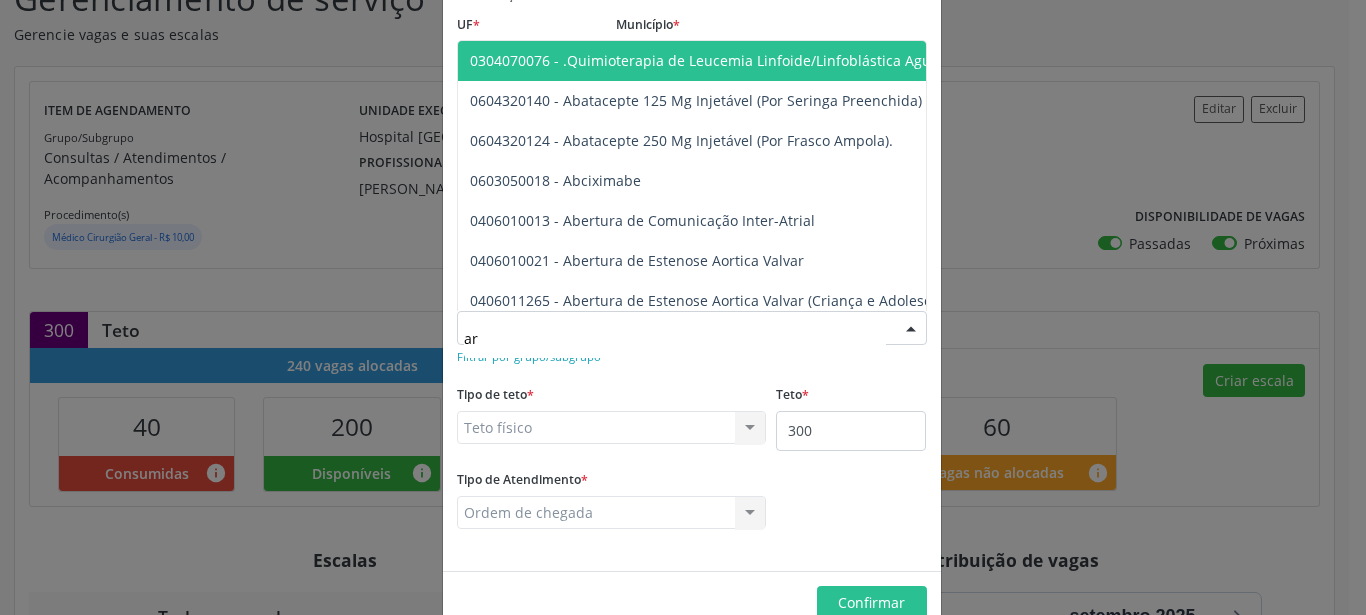 type on "a" 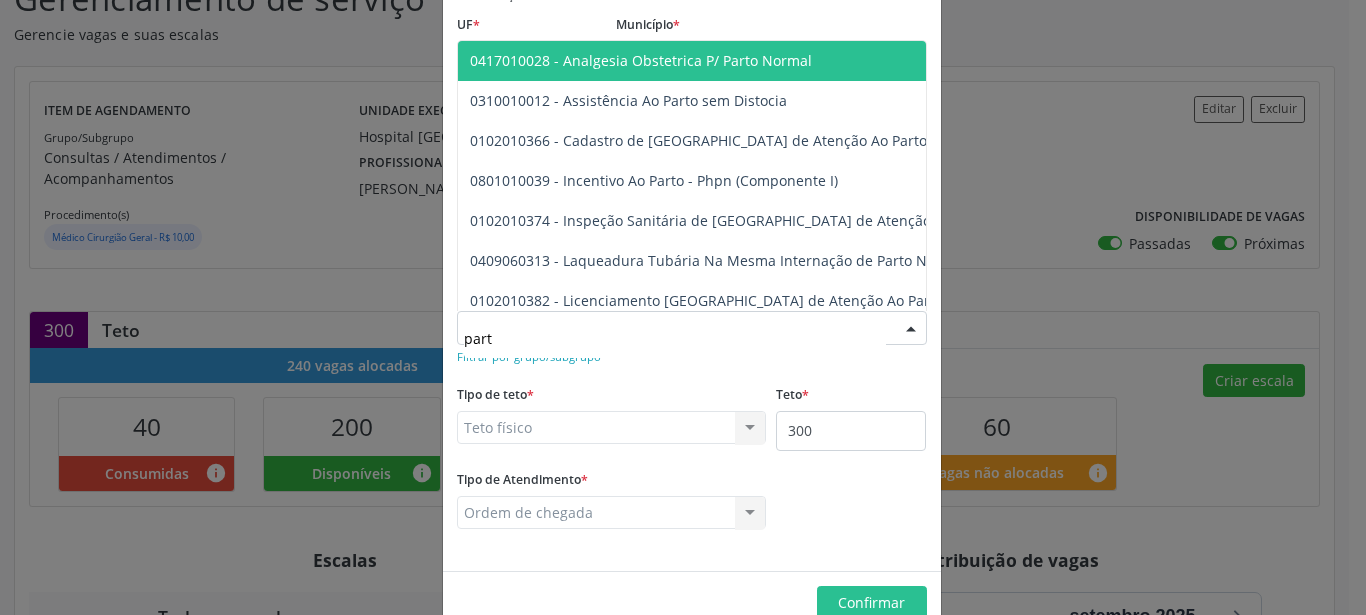 type on "parto" 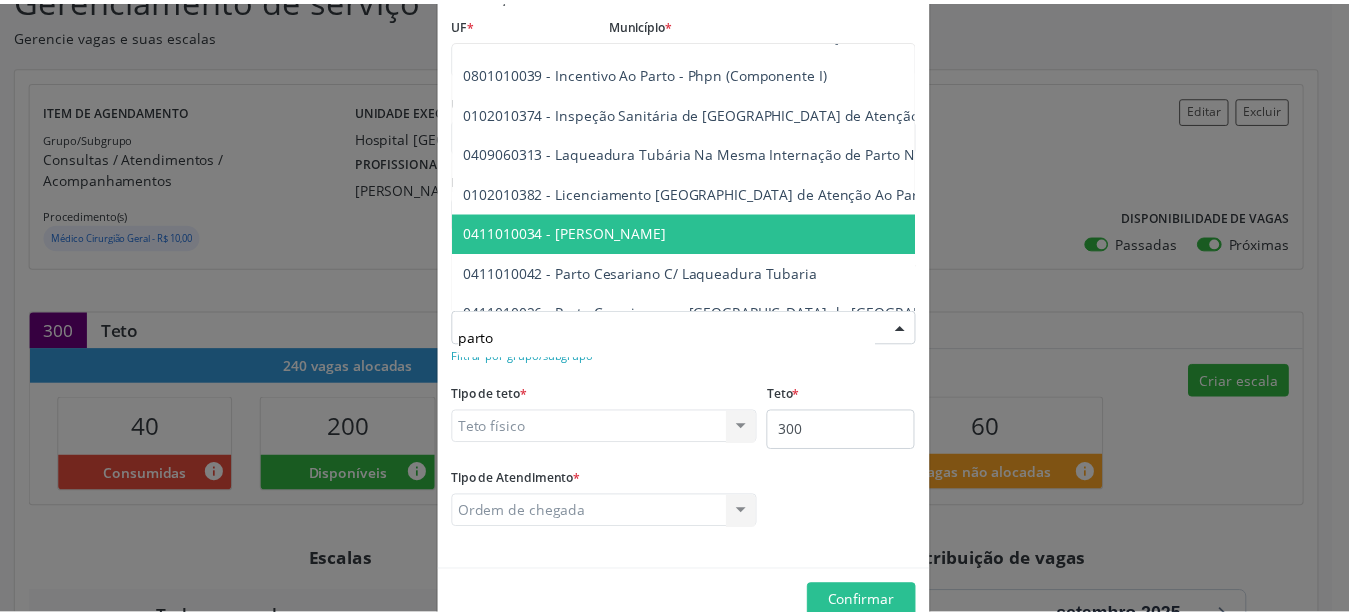 scroll, scrollTop: 228, scrollLeft: 0, axis: vertical 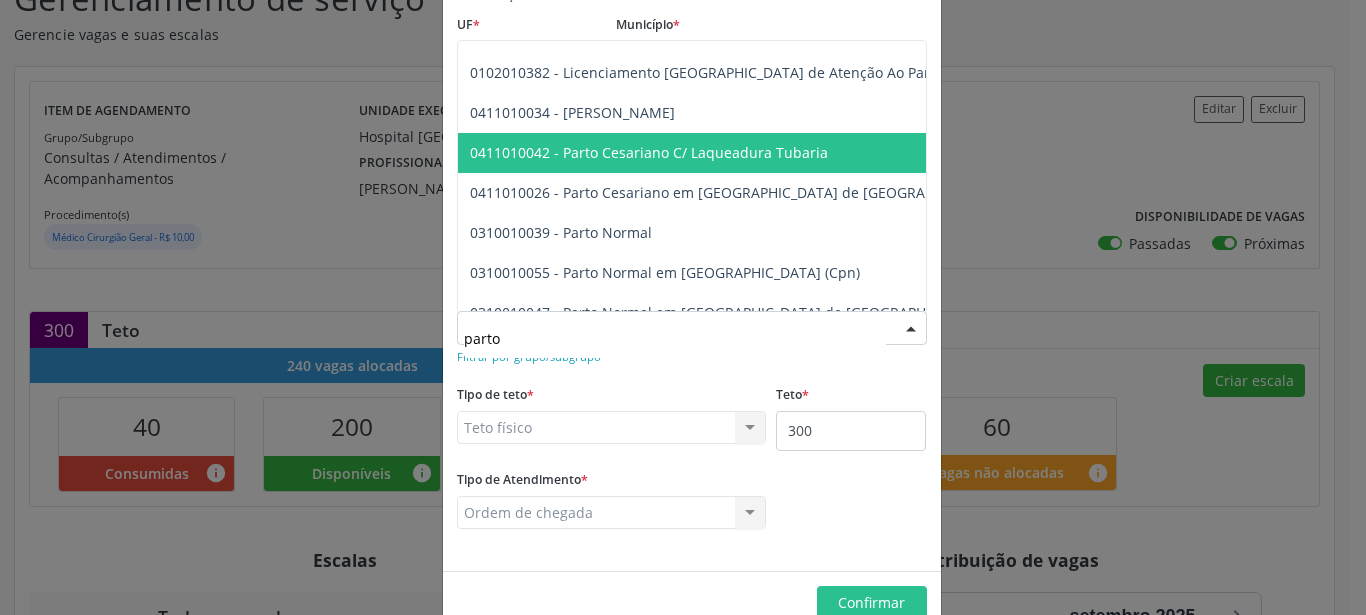 click on "0411010042 - Parto Cesariano C/ Laqueadura Tubaria" at bounding box center [649, 152] 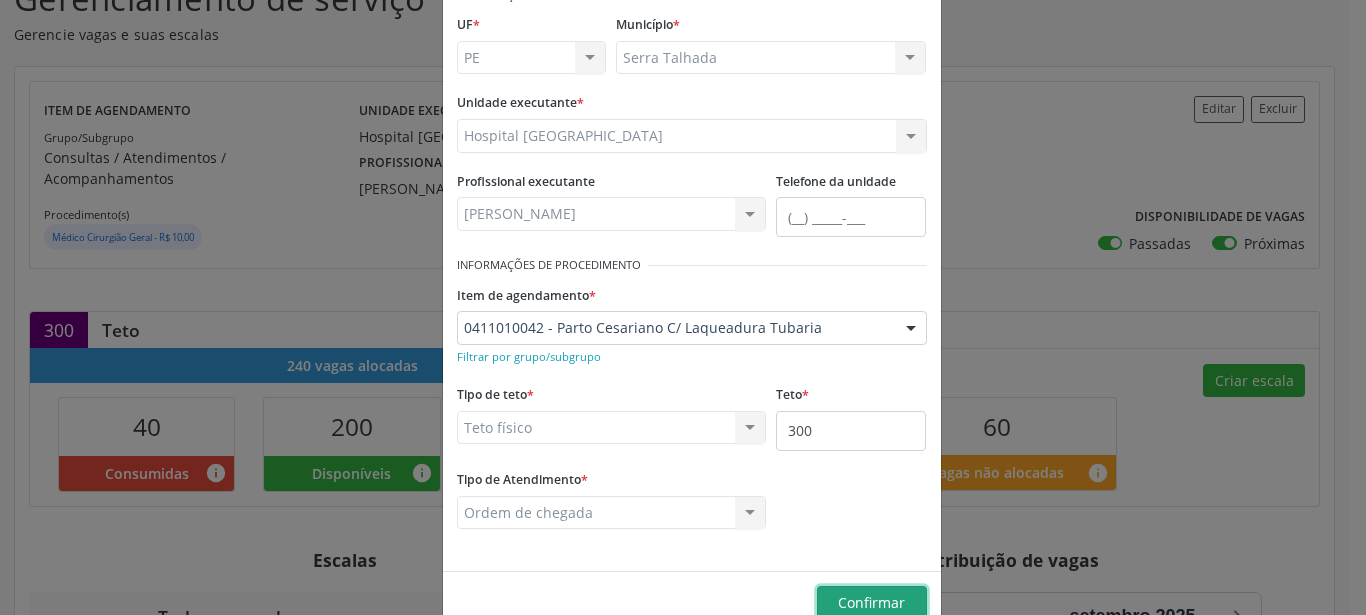 click on "Confirmar" at bounding box center [872, 603] 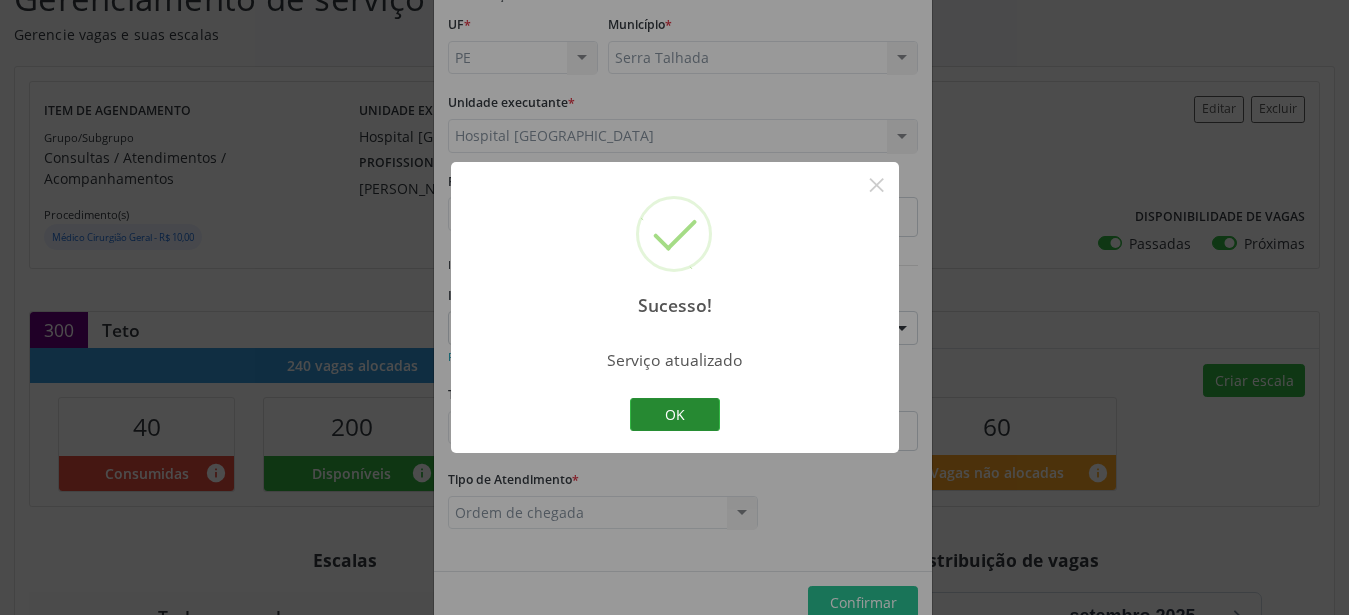 click on "OK" at bounding box center (675, 415) 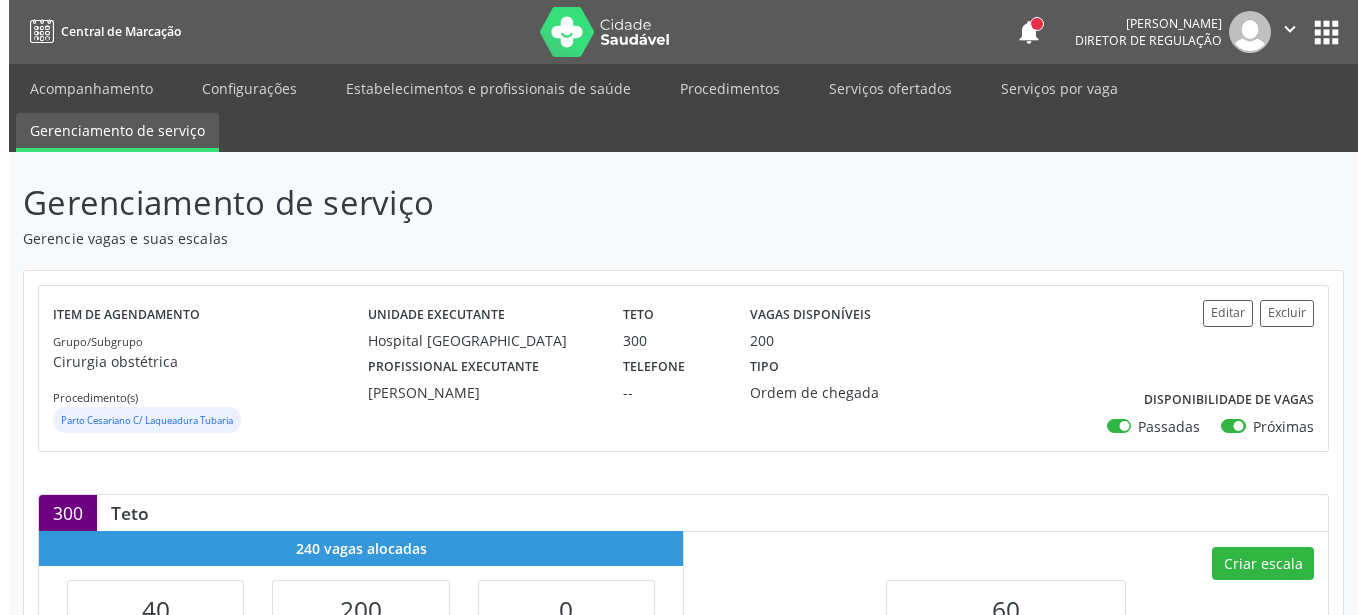 scroll, scrollTop: 204, scrollLeft: 0, axis: vertical 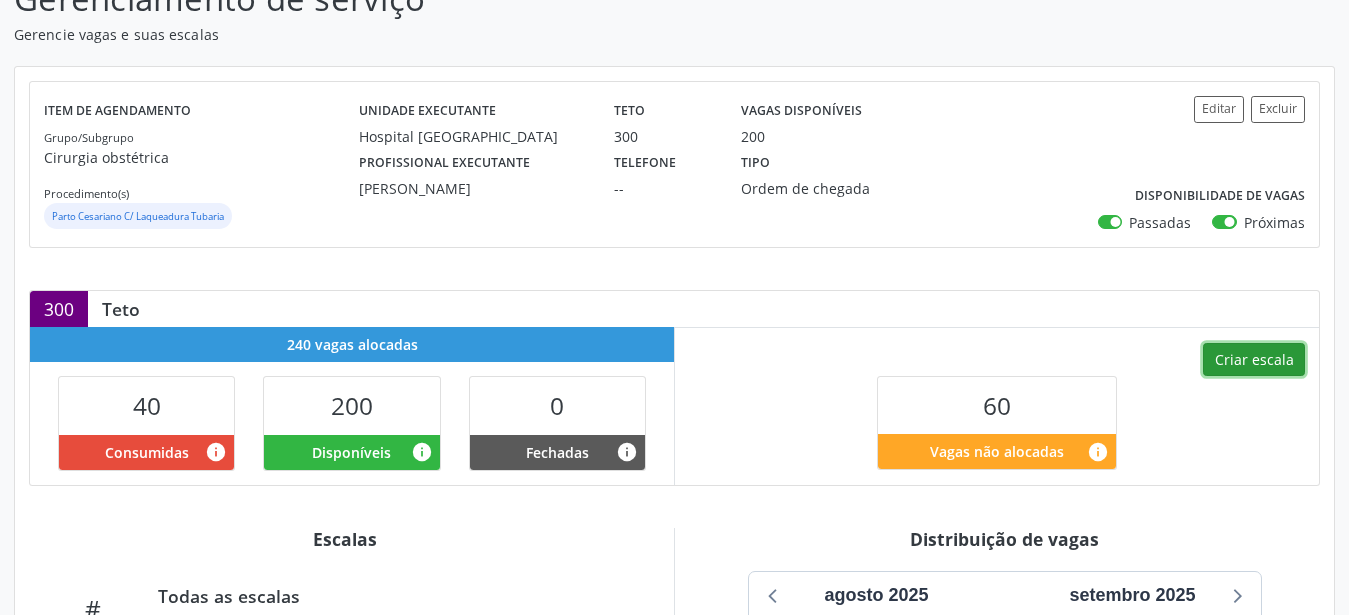 click on "Criar escala" at bounding box center [1254, 360] 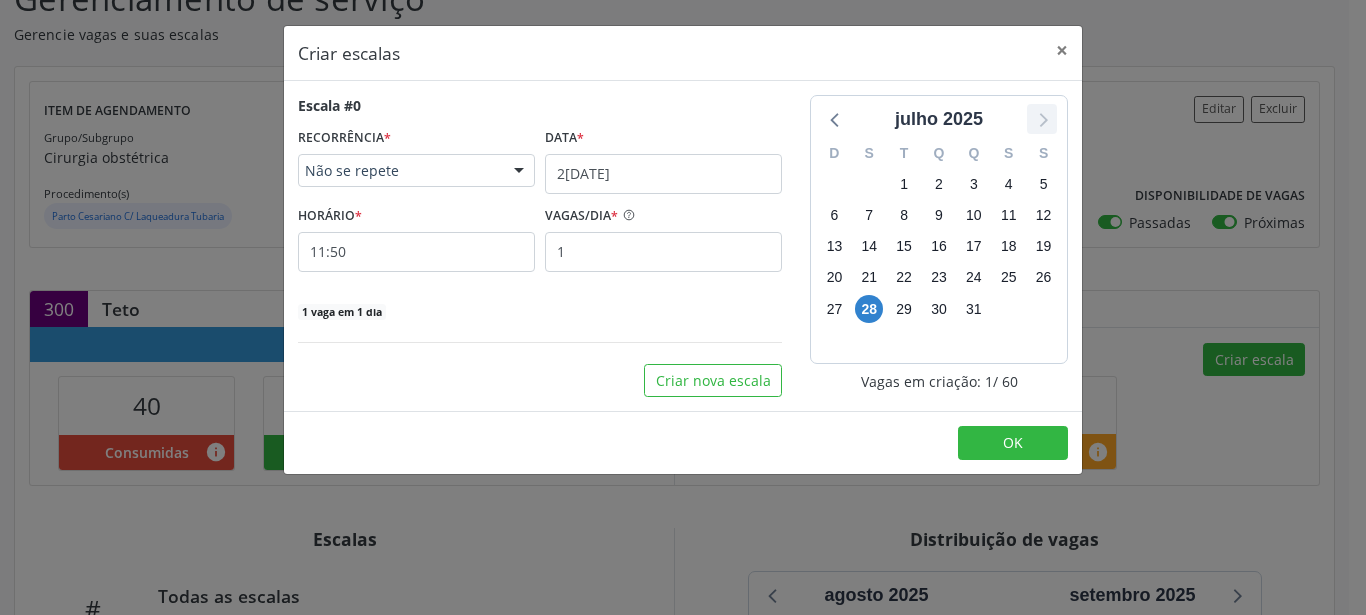 click 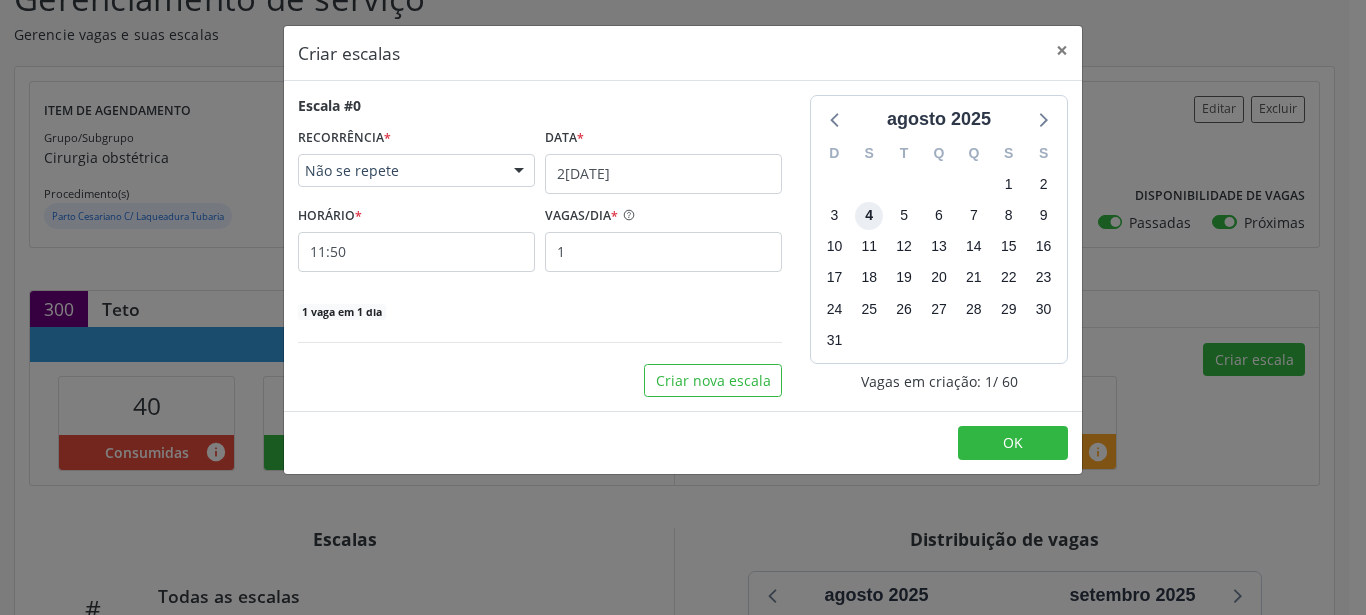 click on "4" at bounding box center [869, 216] 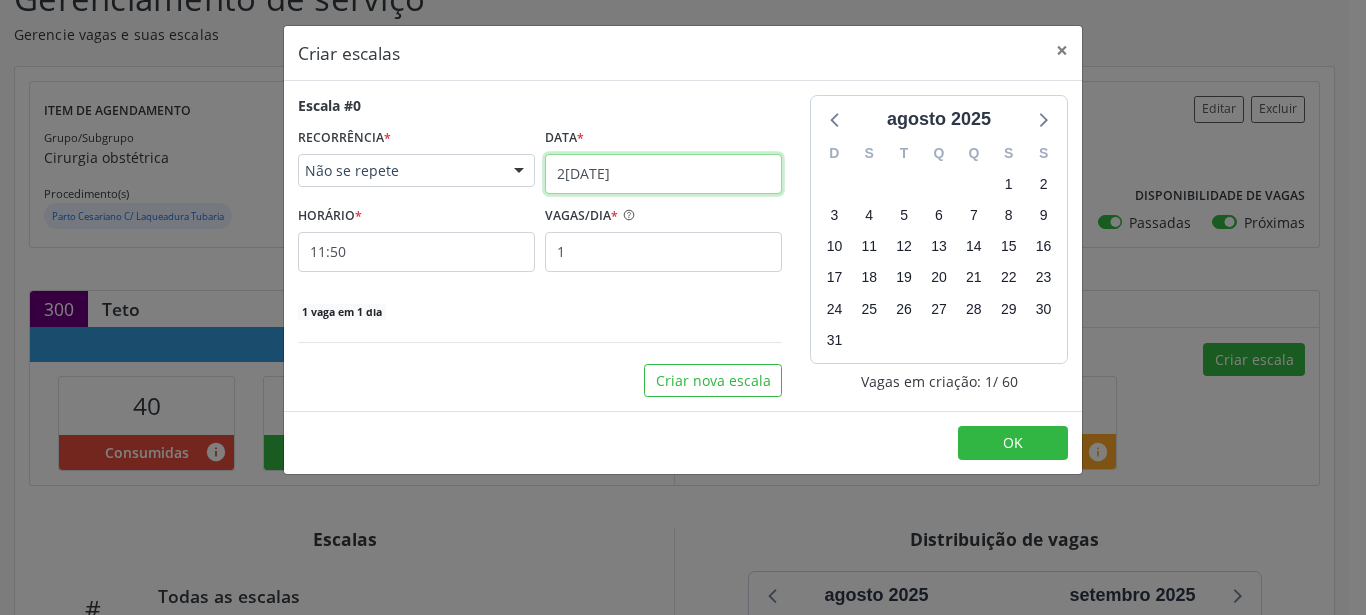 click on "28/07/2025" at bounding box center (663, 174) 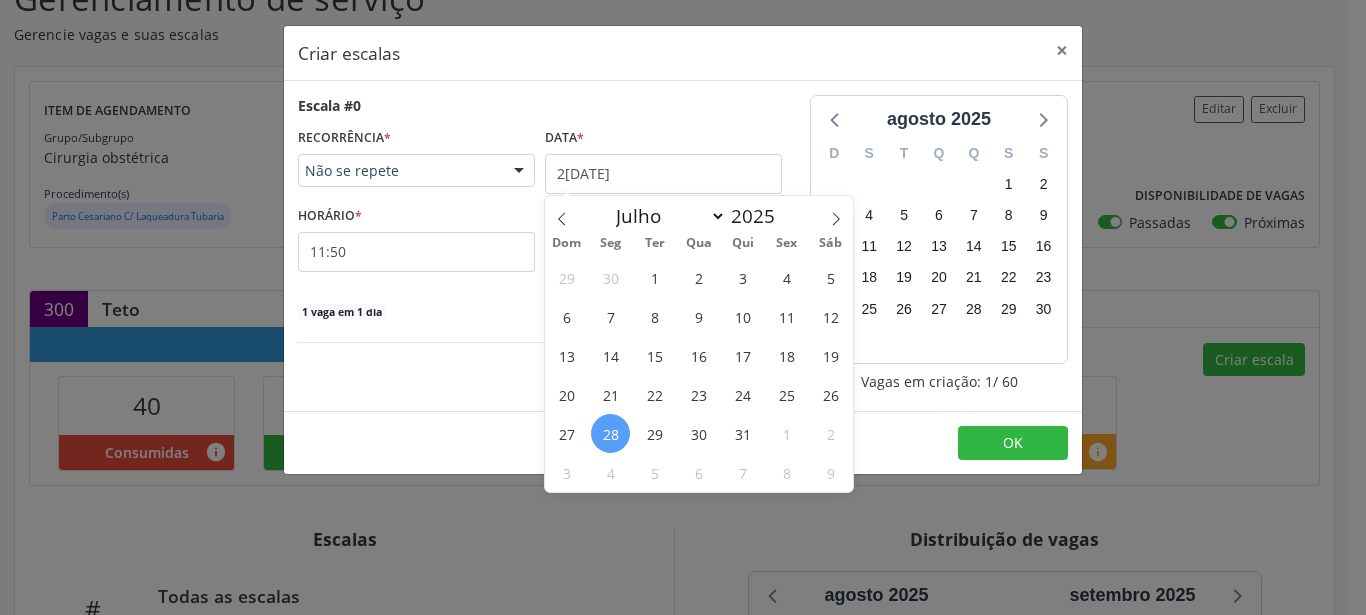 drag, startPoint x: 841, startPoint y: 218, endPoint x: 787, endPoint y: 237, distance: 57.245087 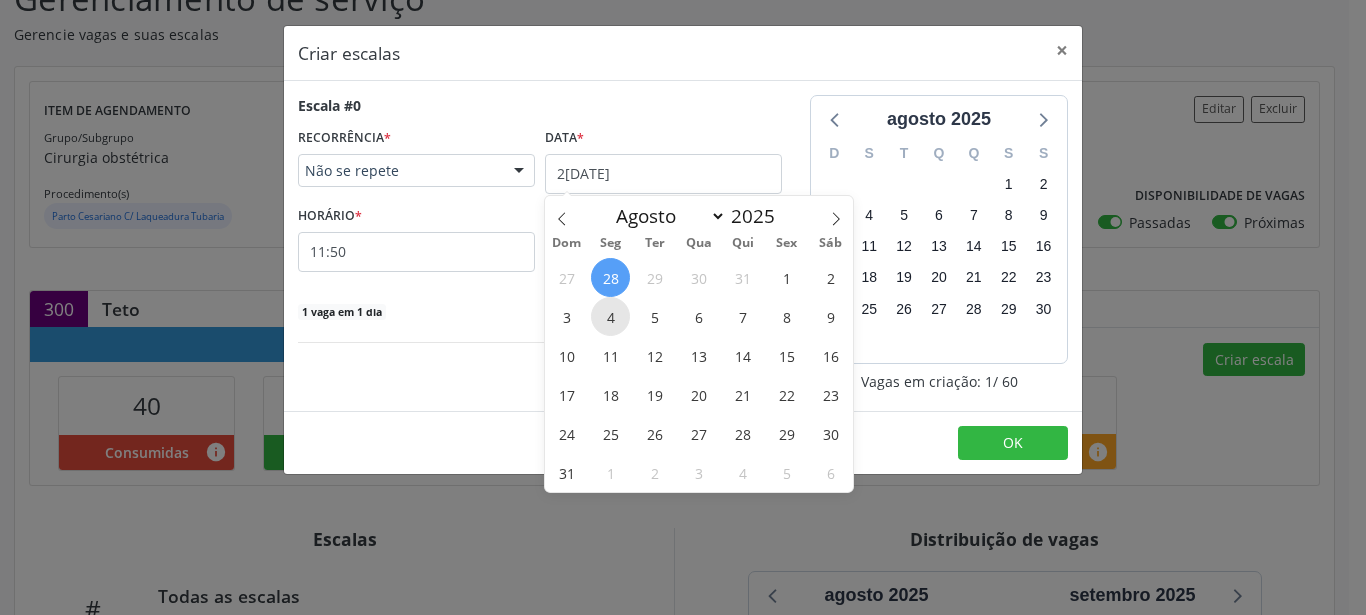 click on "4" at bounding box center (610, 316) 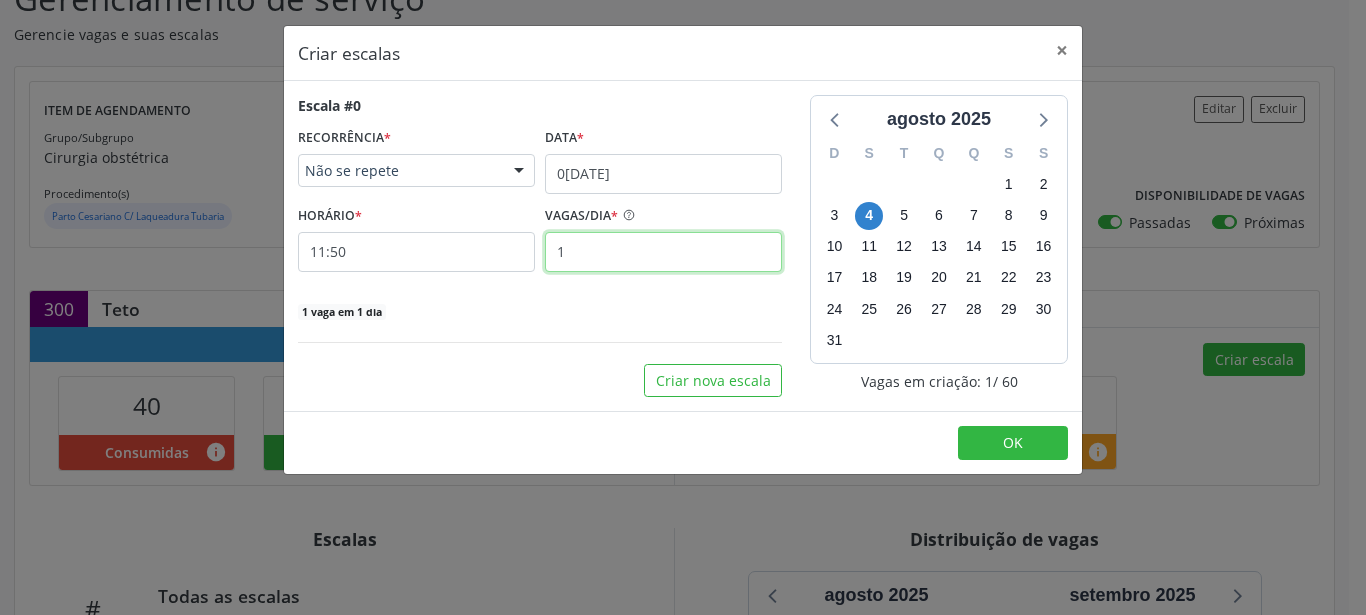 click on "1" at bounding box center [663, 252] 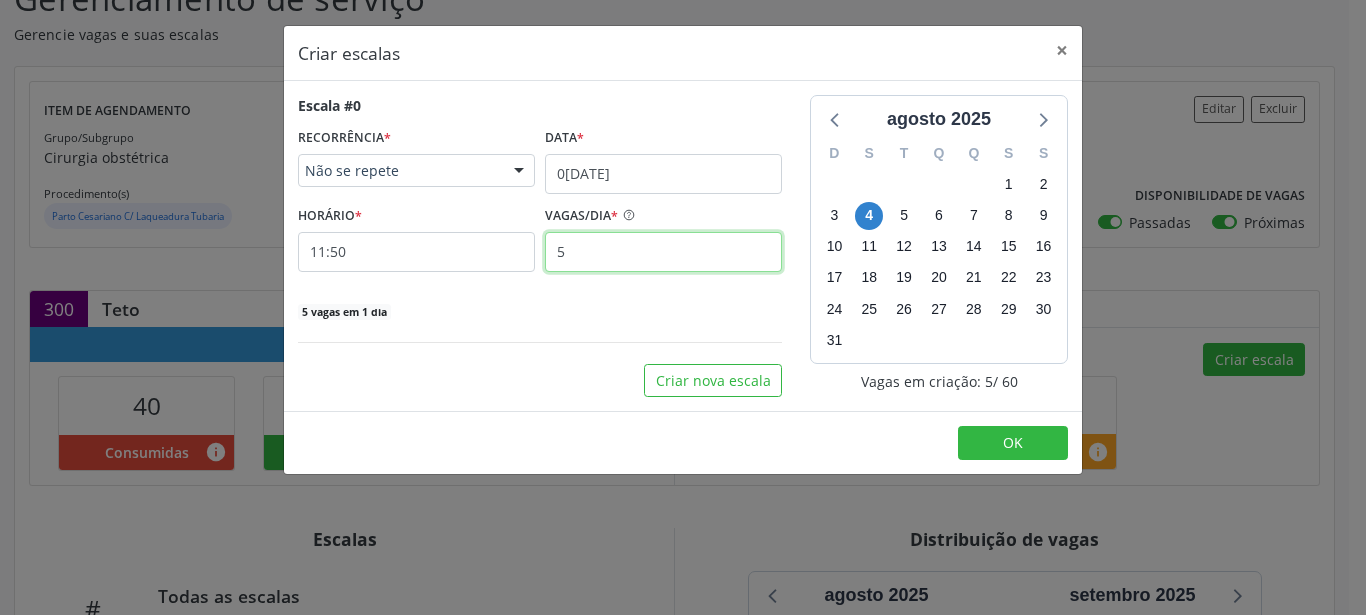type on "5" 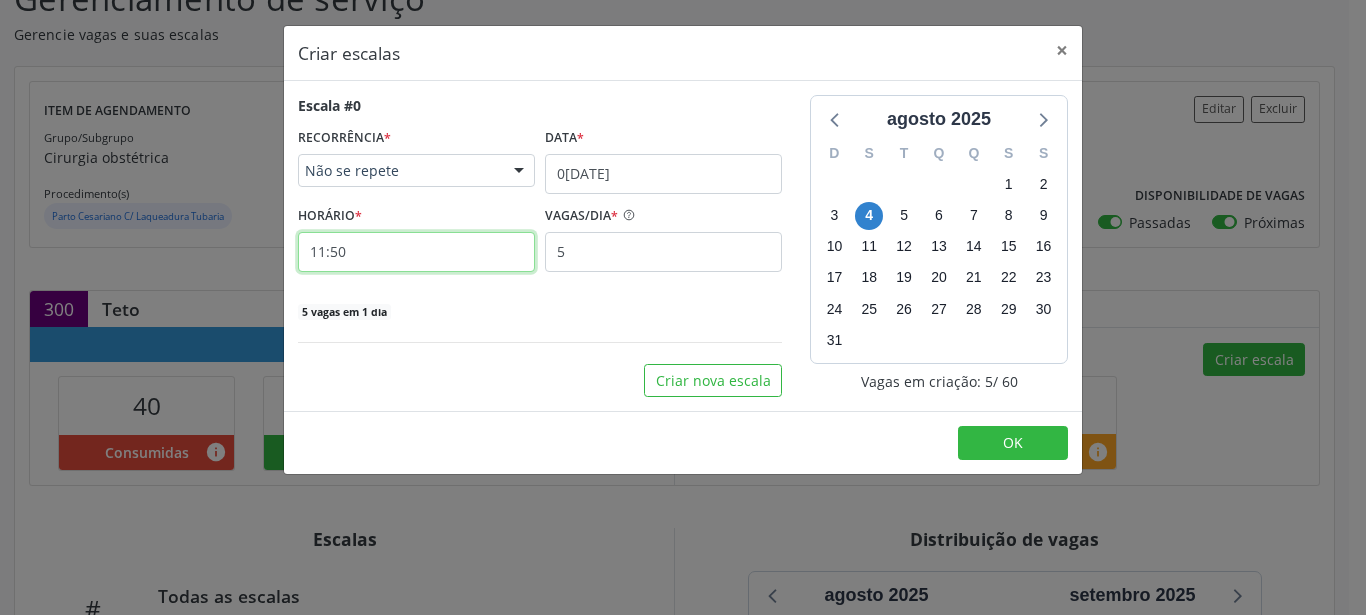 click on "11:50" at bounding box center (416, 252) 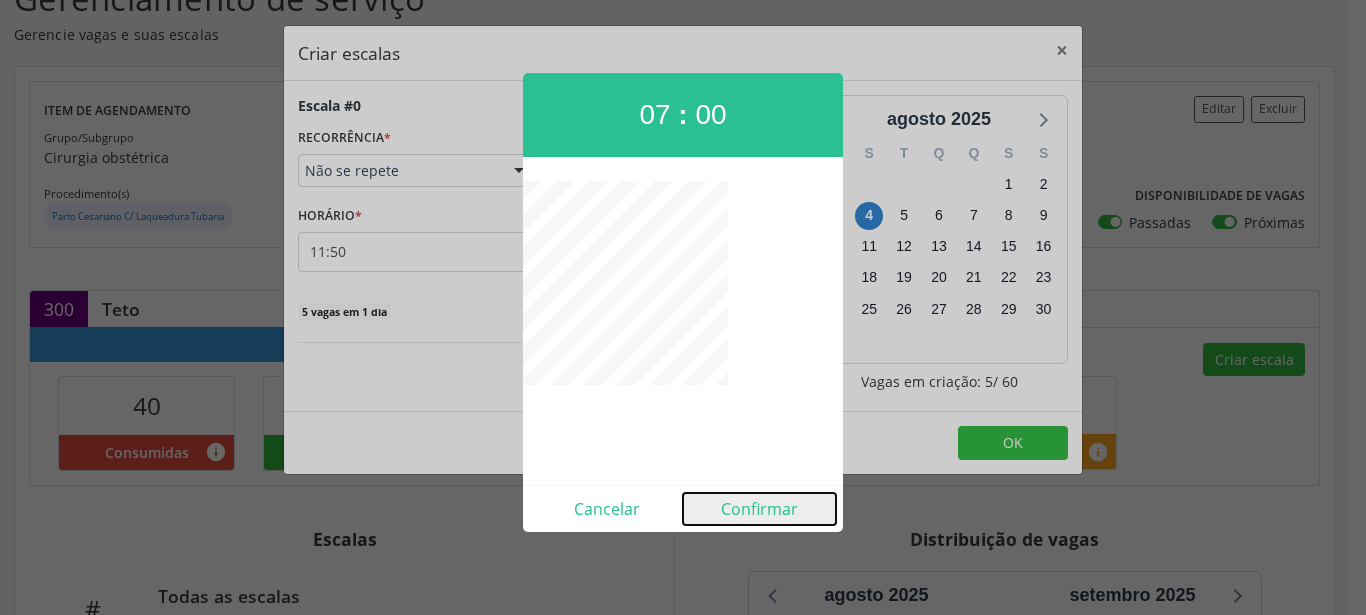 click on "Confirmar" at bounding box center [759, 509] 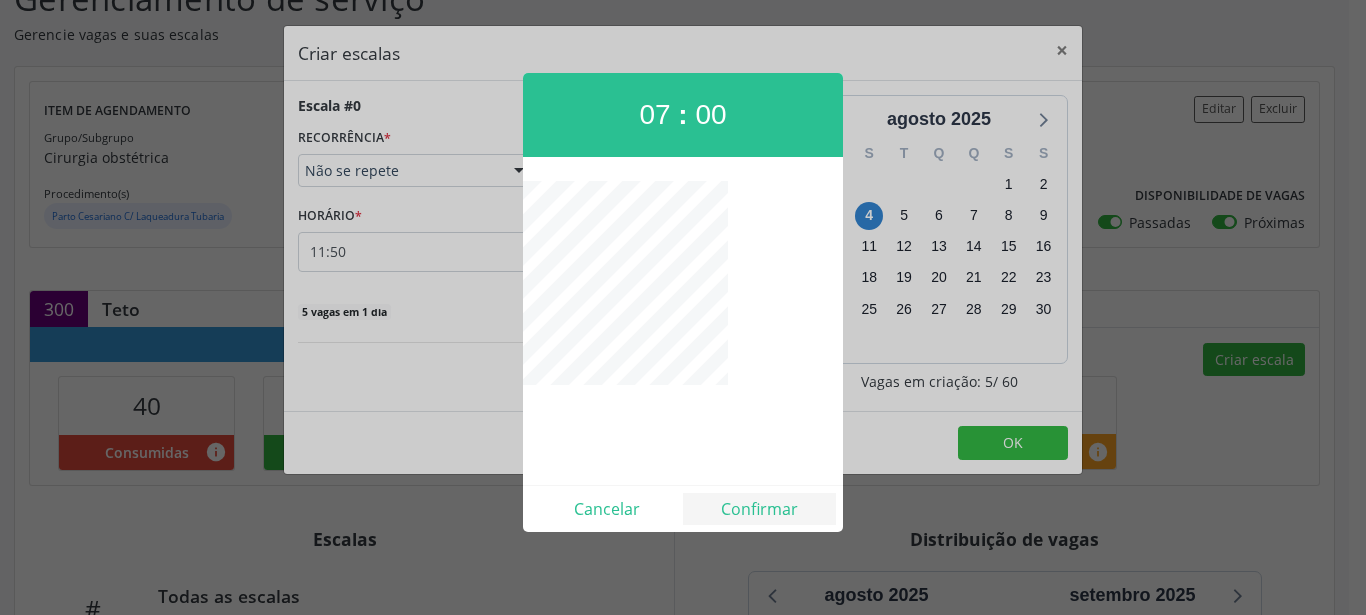 type on "07:00" 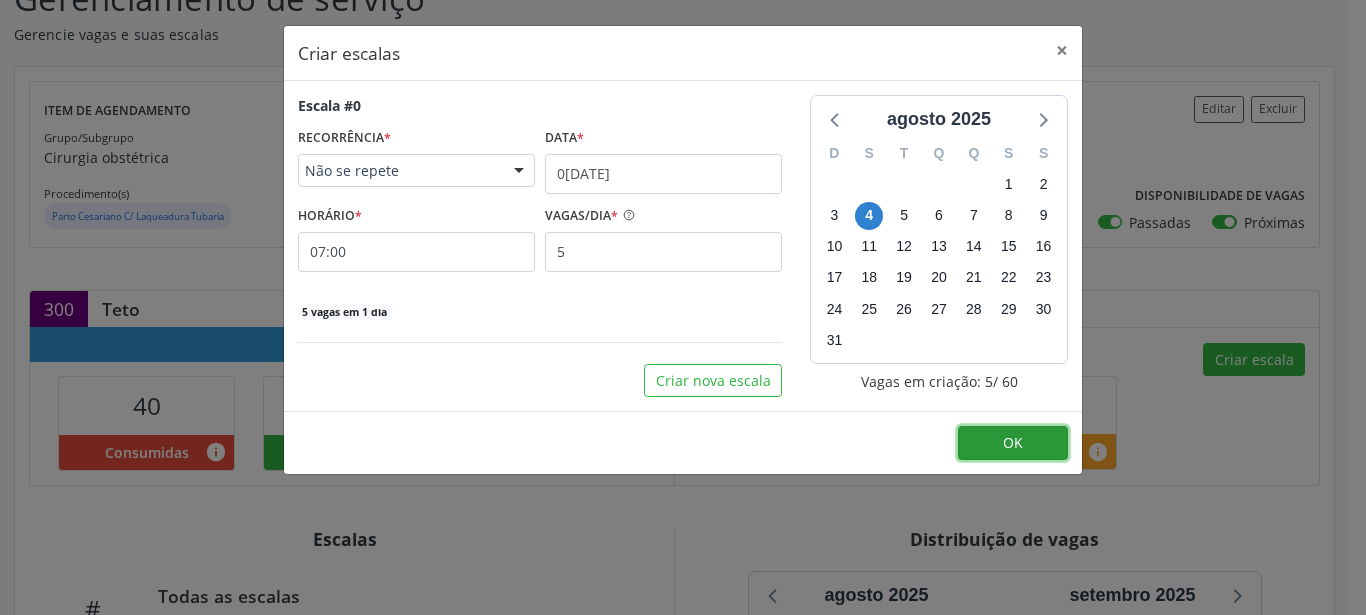 click on "OK" at bounding box center [1013, 442] 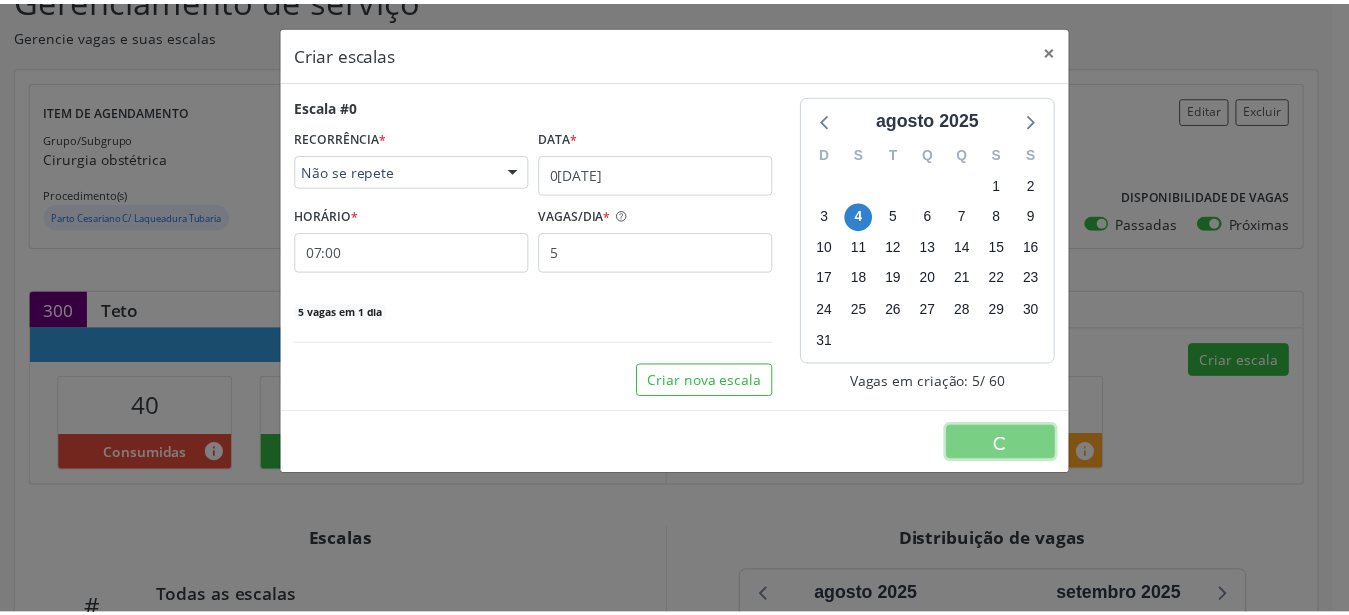 scroll, scrollTop: 0, scrollLeft: 0, axis: both 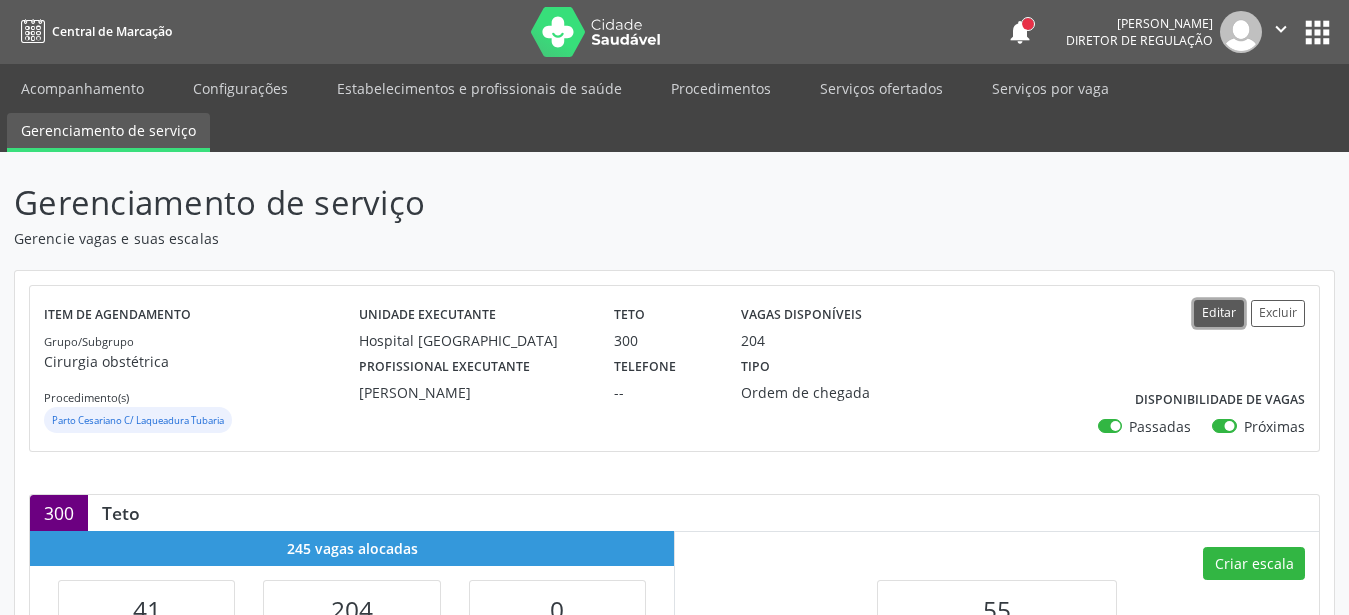click on "Editar" at bounding box center (1219, 313) 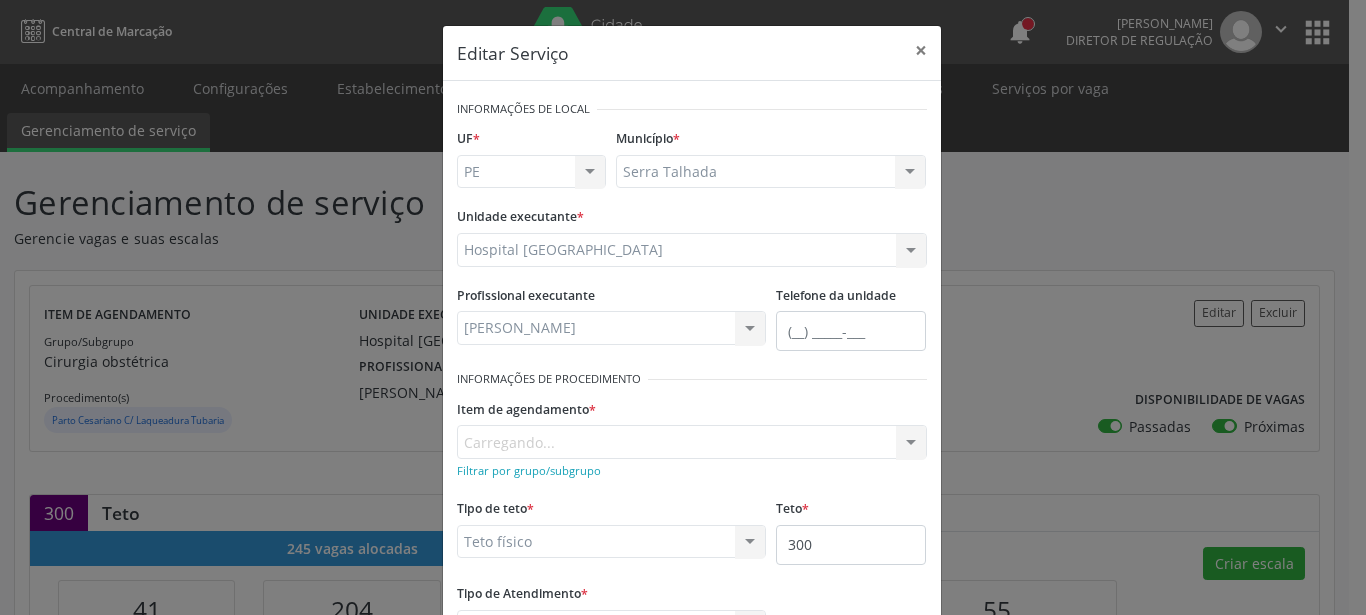 click on "Item de agendamento
*
Carregando...
No elements found. Consider changing the search query.   List is empty." at bounding box center (692, 426) 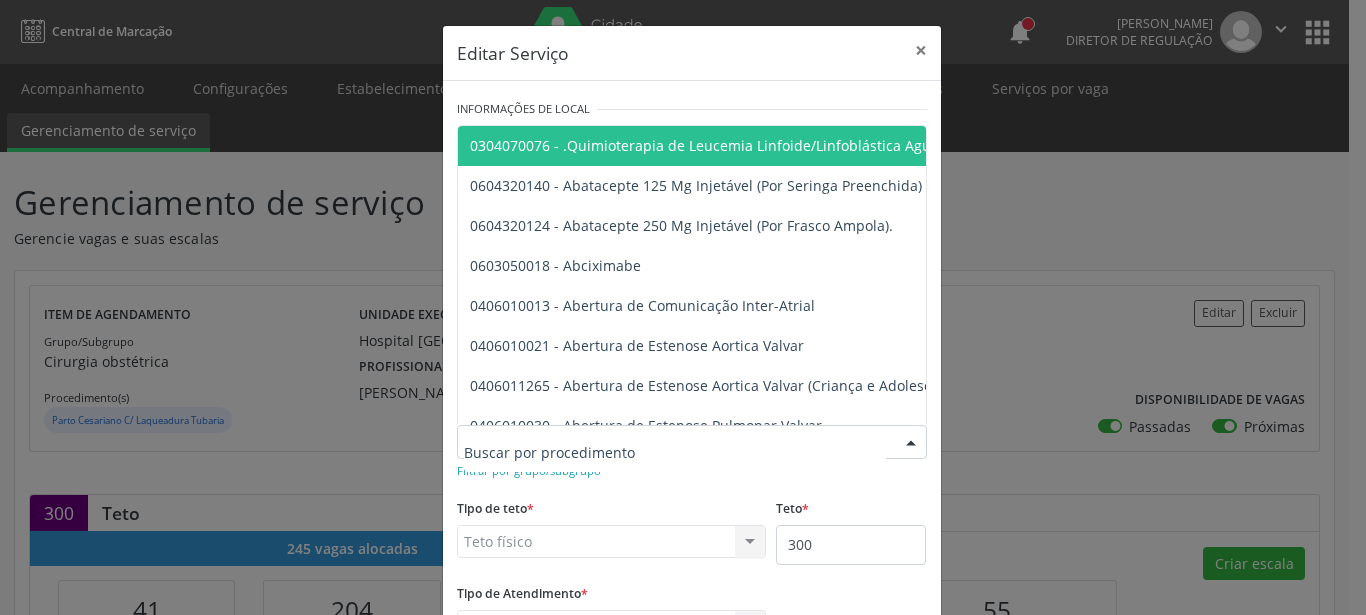 click at bounding box center (911, 443) 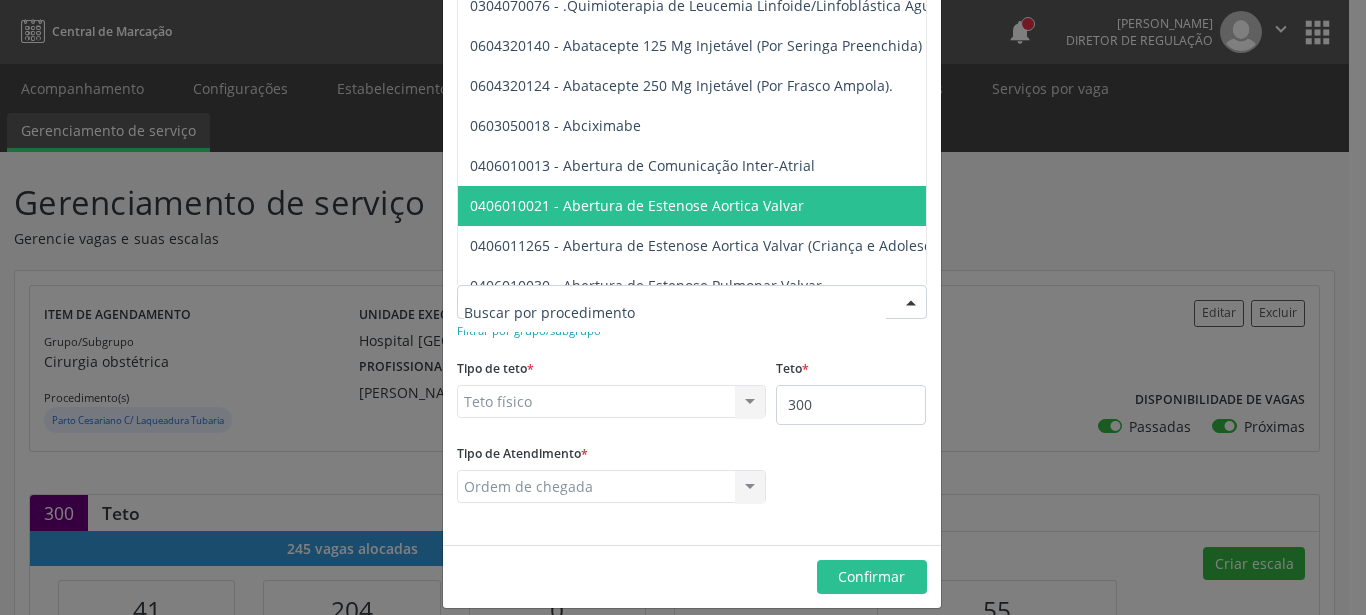 scroll, scrollTop: 158, scrollLeft: 0, axis: vertical 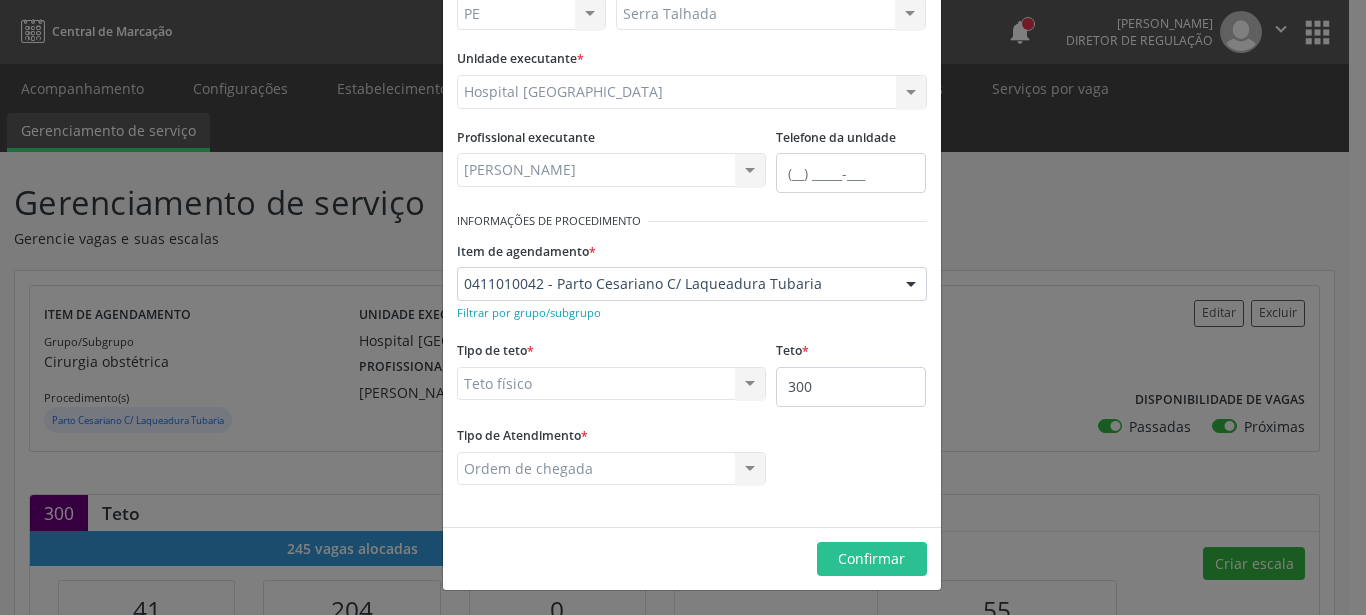 click on "Editar Serviço × Informações de Local
UF
*
PE         PE
Nenhum resultado encontrado para: "   "
Não há nenhuma opção para ser exibida.
Município
*
Serra Talhada         Serra Talhada
Nenhum resultado encontrado para: "   "
Não há nenhuma opção para ser exibida.
Unidade executante
*
Hospital Sao Francisco         3 Grupamento de Bombeiros   Abfisio   Abimael Lira Atelie Dental   Academia da Cidade Bom Jesus de Serra Talhada   Academia da Cidade Caxixola   Academia da Cidade Cohab I   Academia da Cidade Estacao do Forro   Academia da Cidade Vila Bela   Academia da Cidade de Serra Talhada   Academia da Cidade do Mutirao   Academia da Saude Cohab II   Alanalaiz Magalhaes Pereira   Alves Guimaraes Servicos de Medicina e Nutricao   Amor Saude   Anaclin   Analise Laboratorio Clinico   Andre Gustavo Ferreira de Souza Cia Ltda   Andreia Lima Diniz Ltda     Apae" at bounding box center [683, 307] 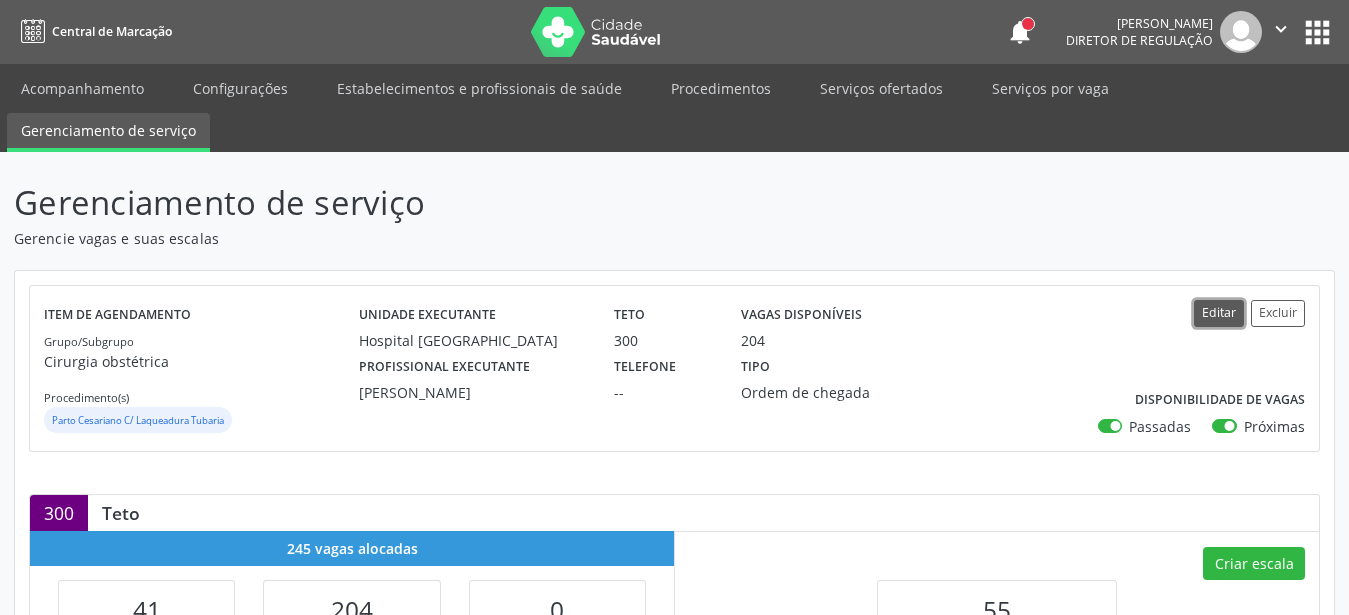 click on "Editar" at bounding box center [1219, 313] 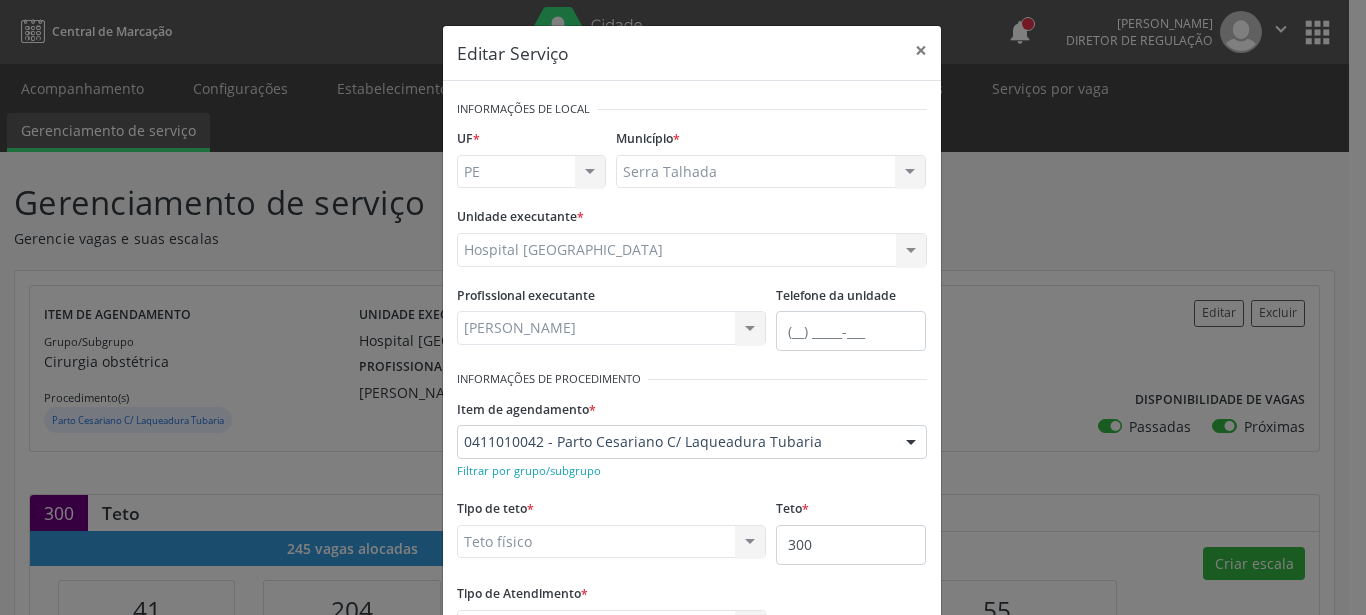 click at bounding box center (911, 443) 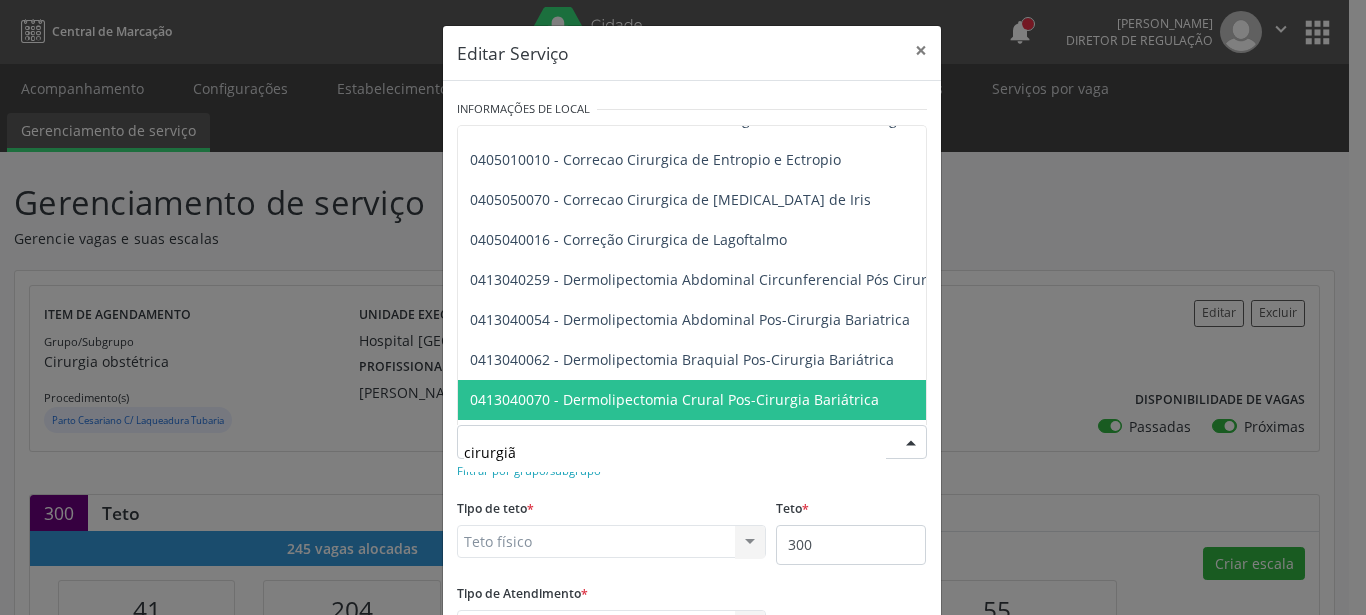 scroll, scrollTop: 61, scrollLeft: 0, axis: vertical 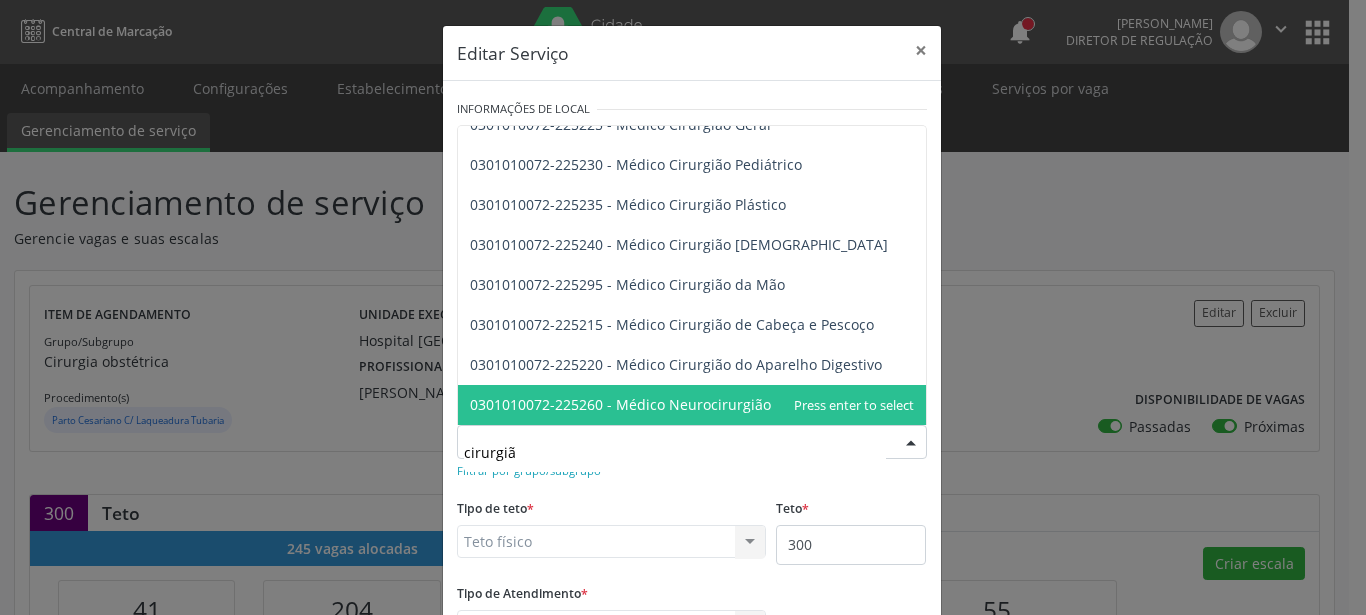 type on "cirurgião" 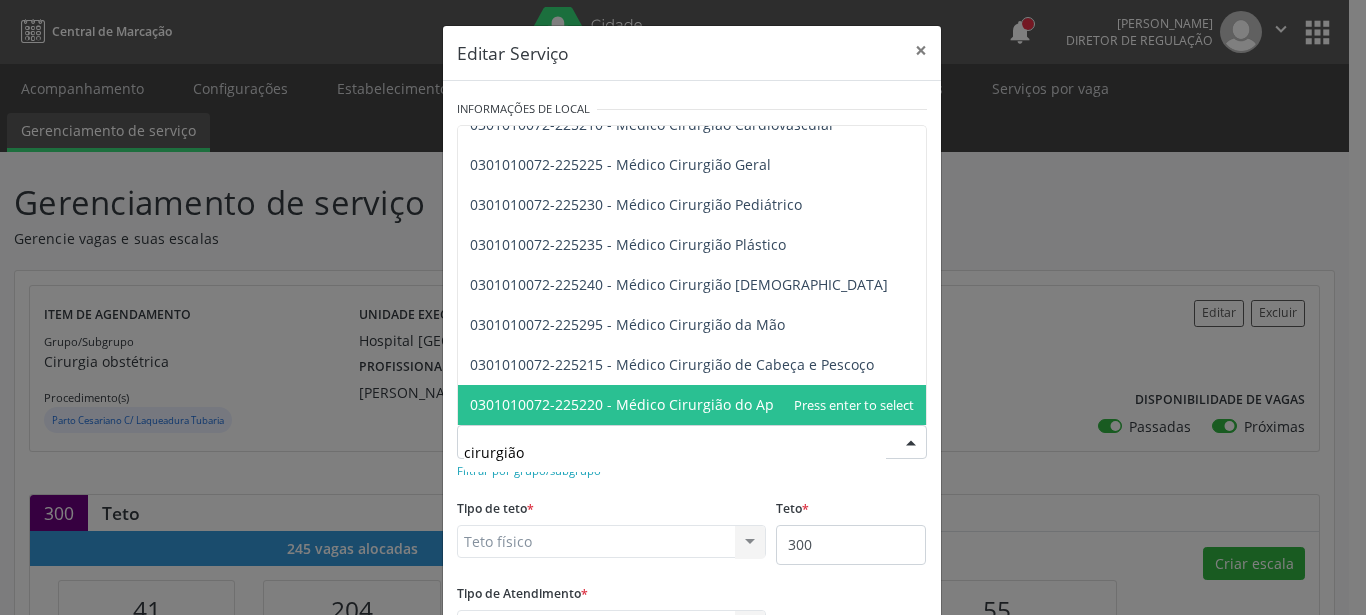 scroll, scrollTop: 0, scrollLeft: 0, axis: both 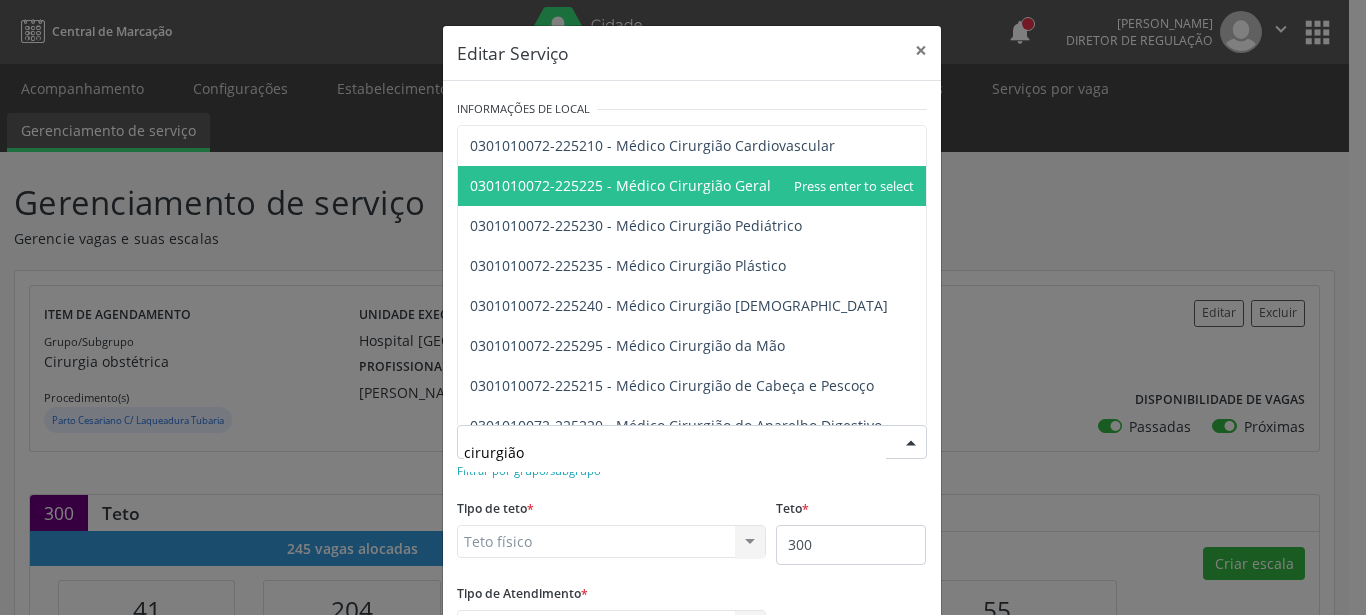 click on "0301010072-225225 - Médico Cirurgião Geral" at bounding box center (692, 186) 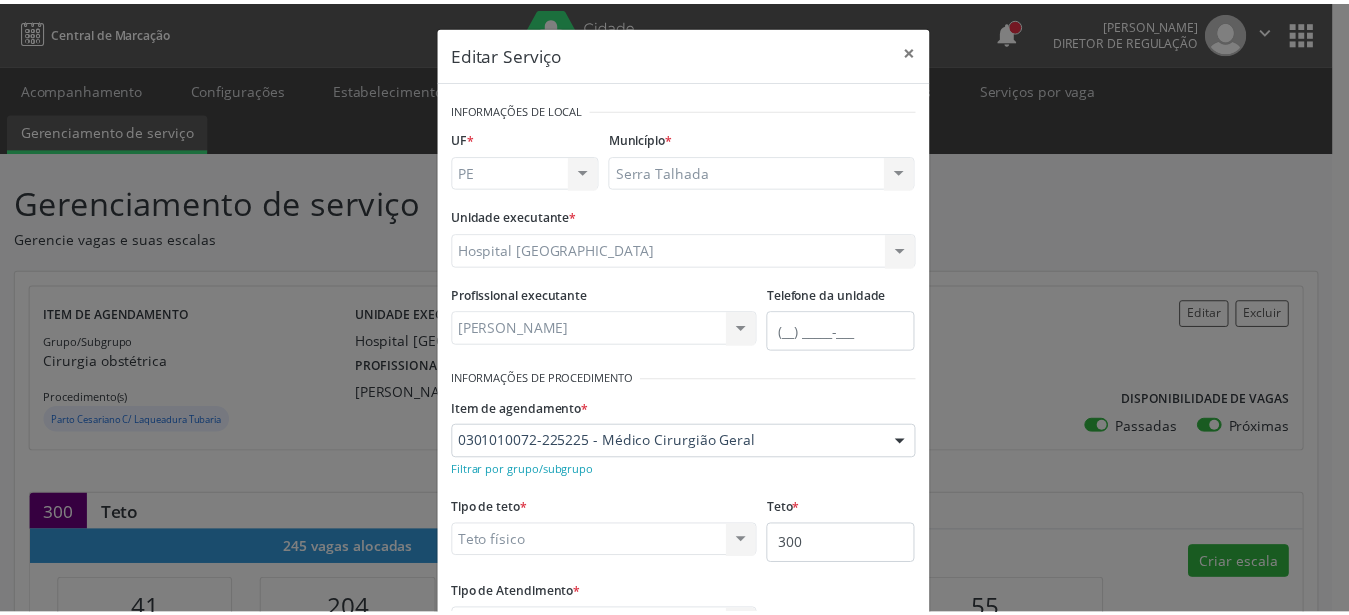 scroll, scrollTop: 158, scrollLeft: 0, axis: vertical 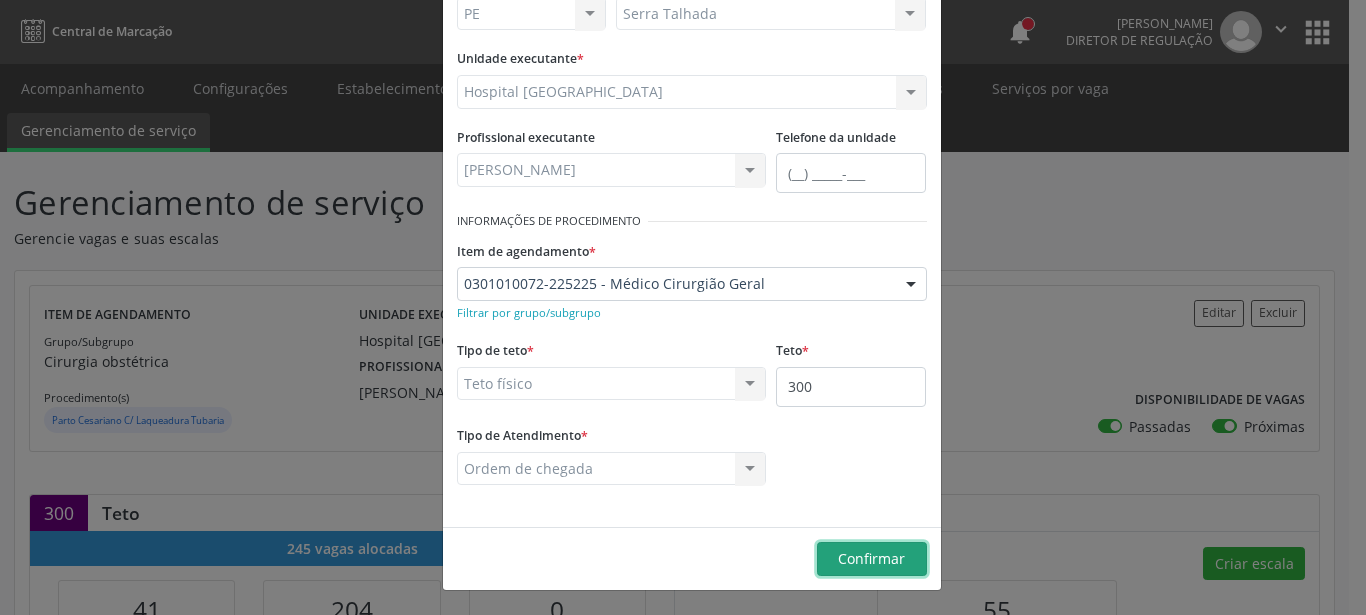 click on "Confirmar" at bounding box center (871, 558) 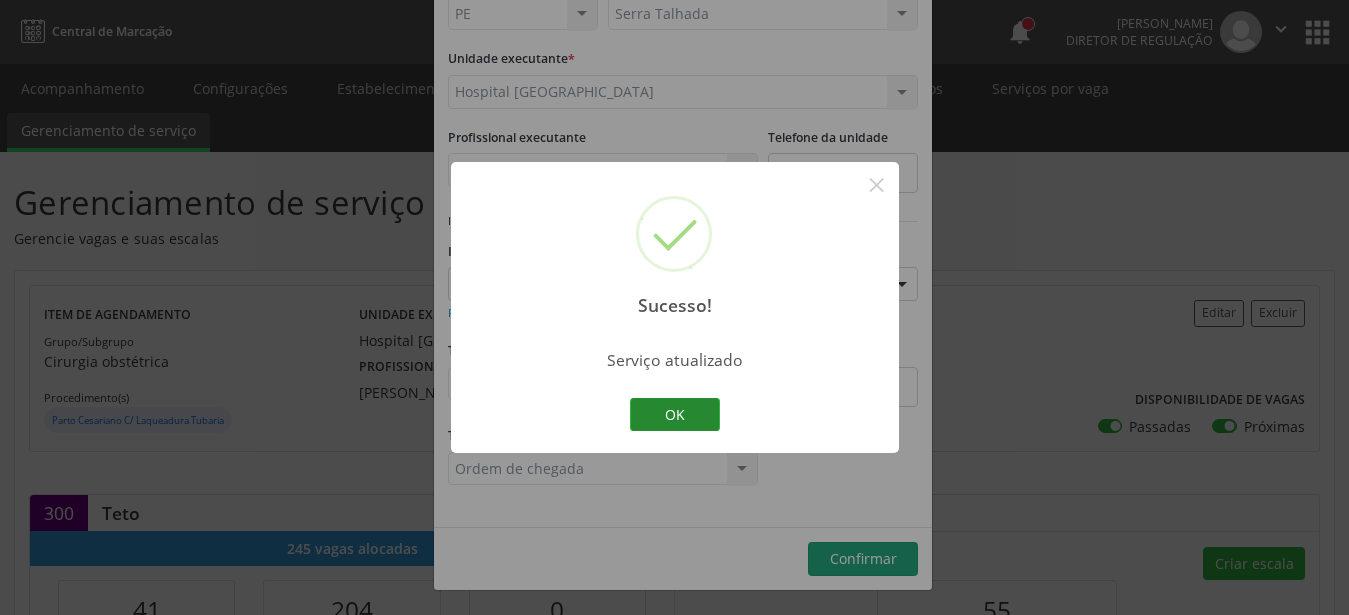 click on "OK" at bounding box center [675, 415] 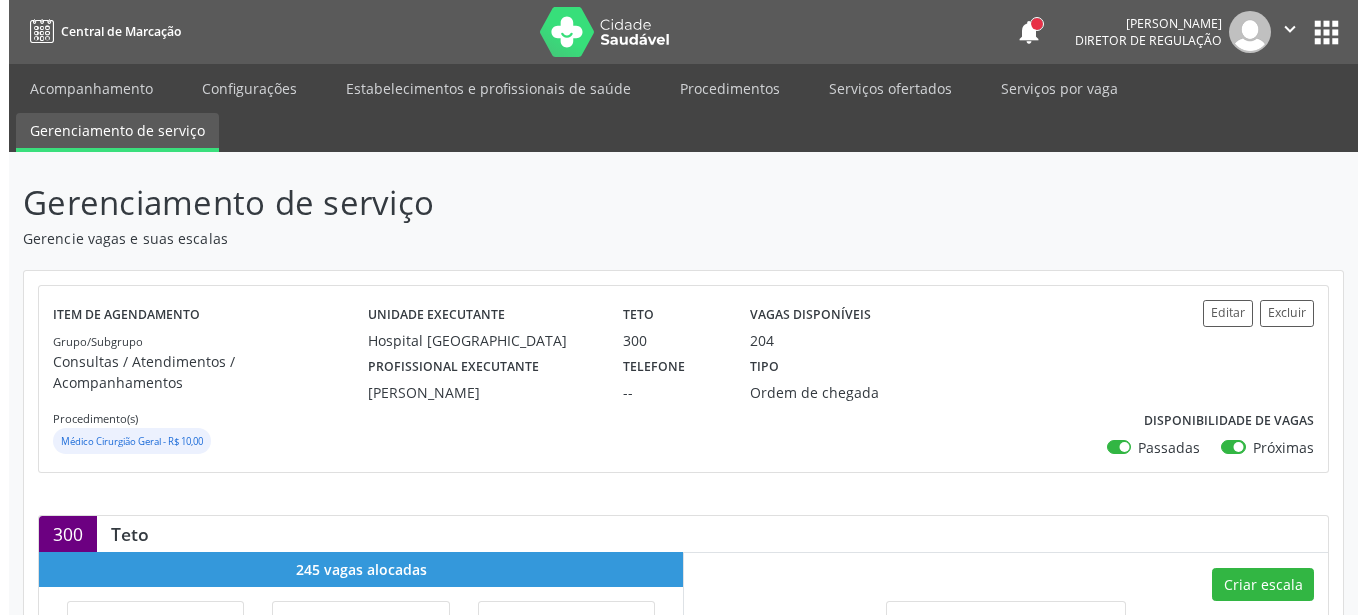 scroll, scrollTop: 408, scrollLeft: 0, axis: vertical 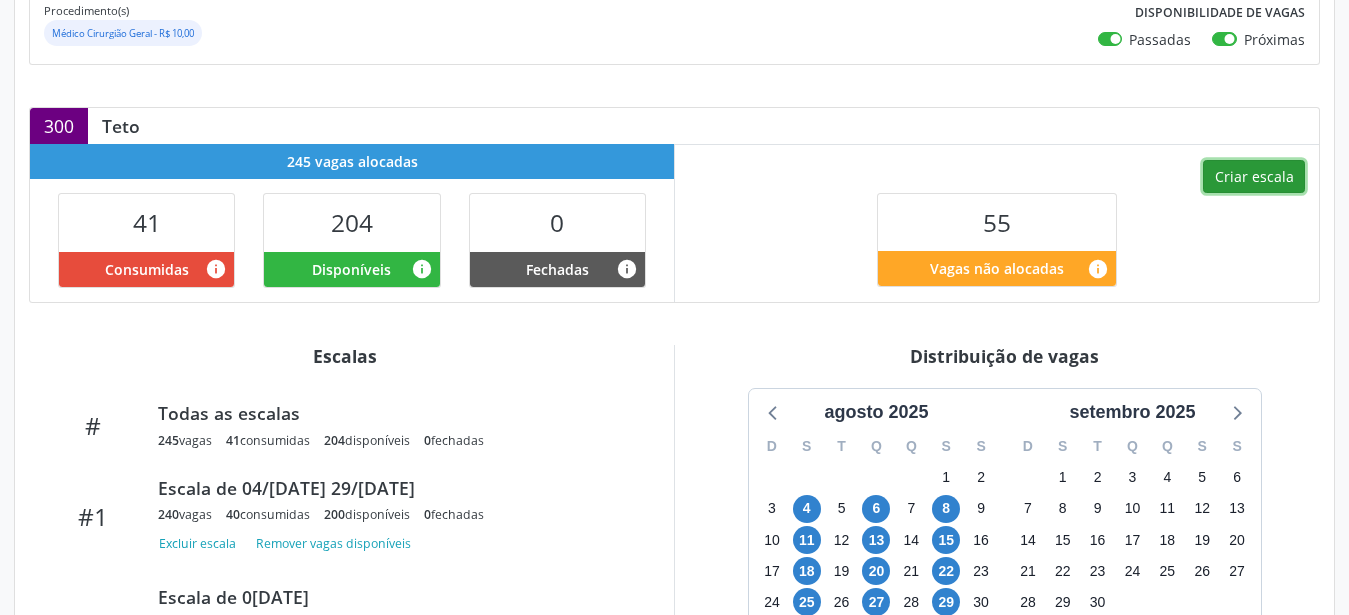click on "Criar escala" at bounding box center [1254, 177] 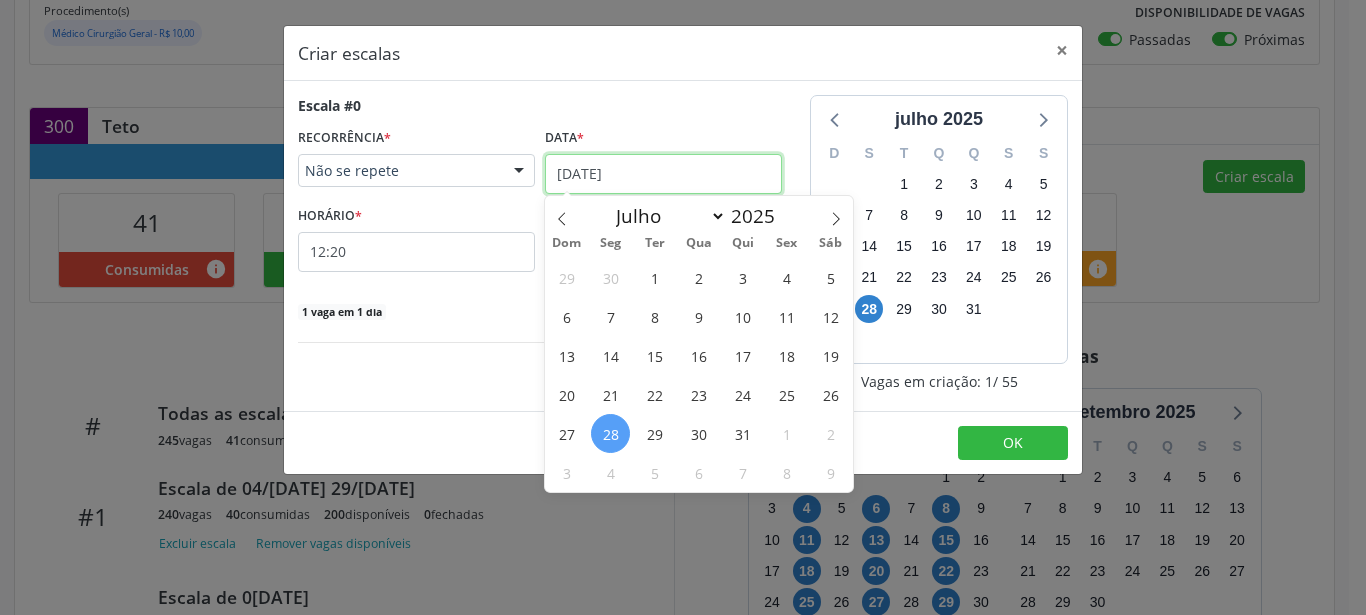 click on "28/07/2025" at bounding box center (663, 174) 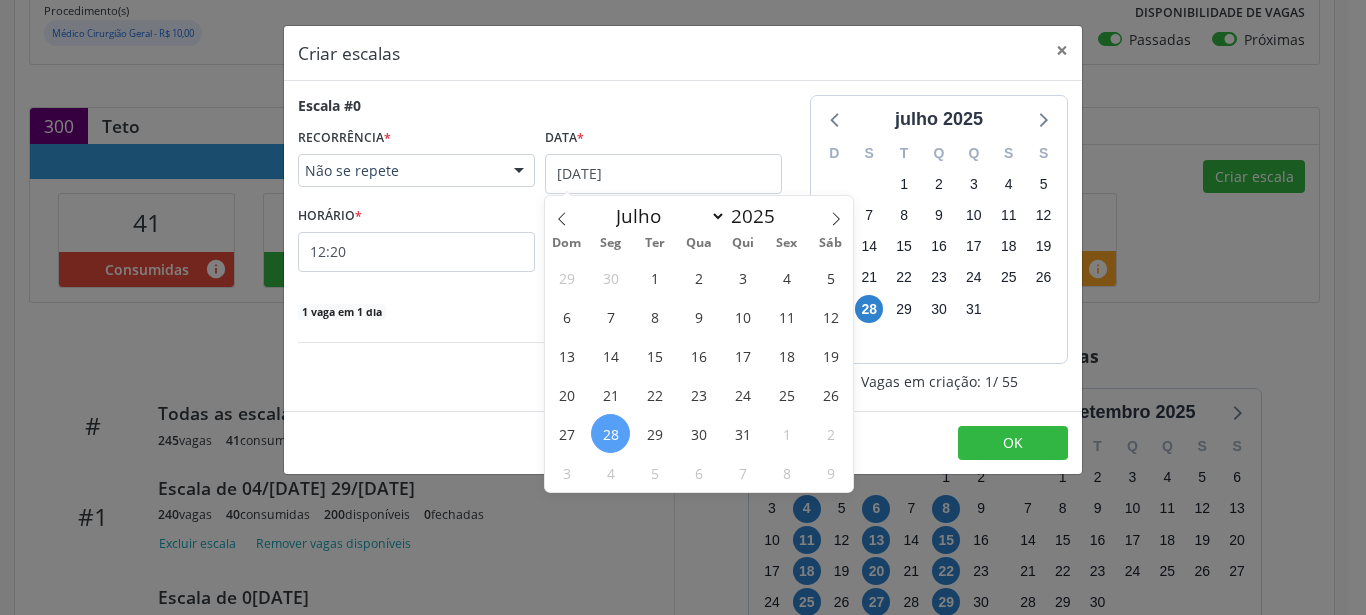 click on "29 30 1 2 3 4 5 6 7 8 9 10 11 12 13 14 15 16 17 18 19 20 21 22 23 24 25 26 27 28 29 30 31 1 2 3 4 5 6 7 8 9" at bounding box center [699, 375] 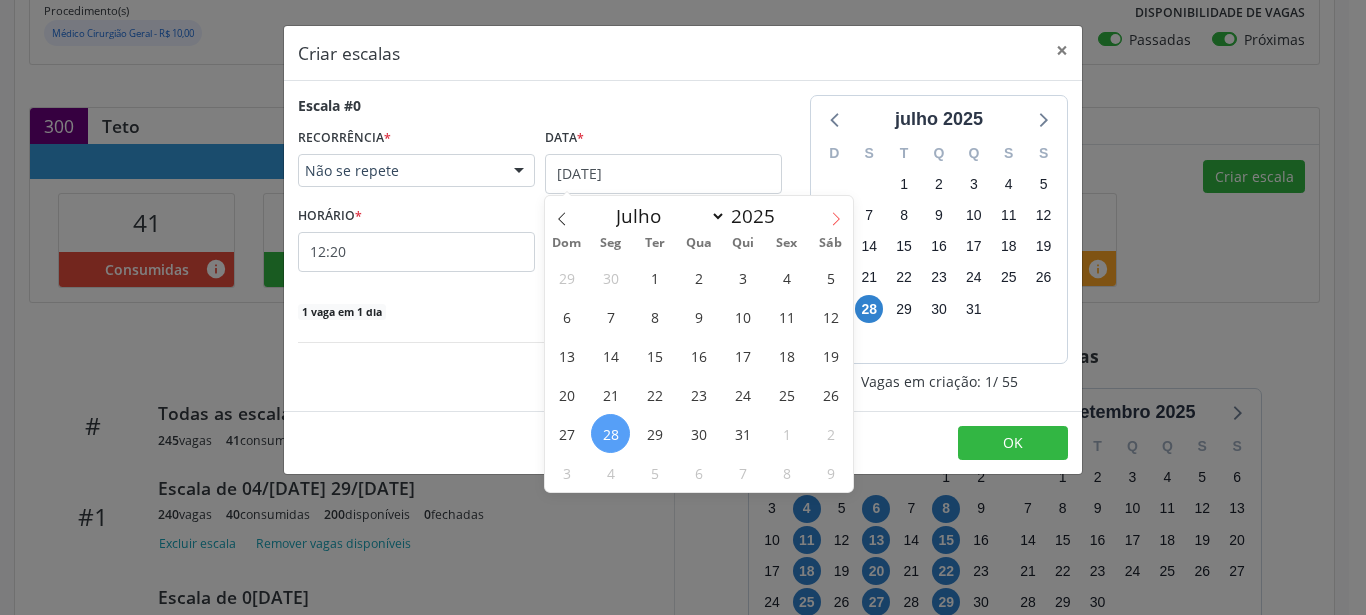 click at bounding box center (836, 213) 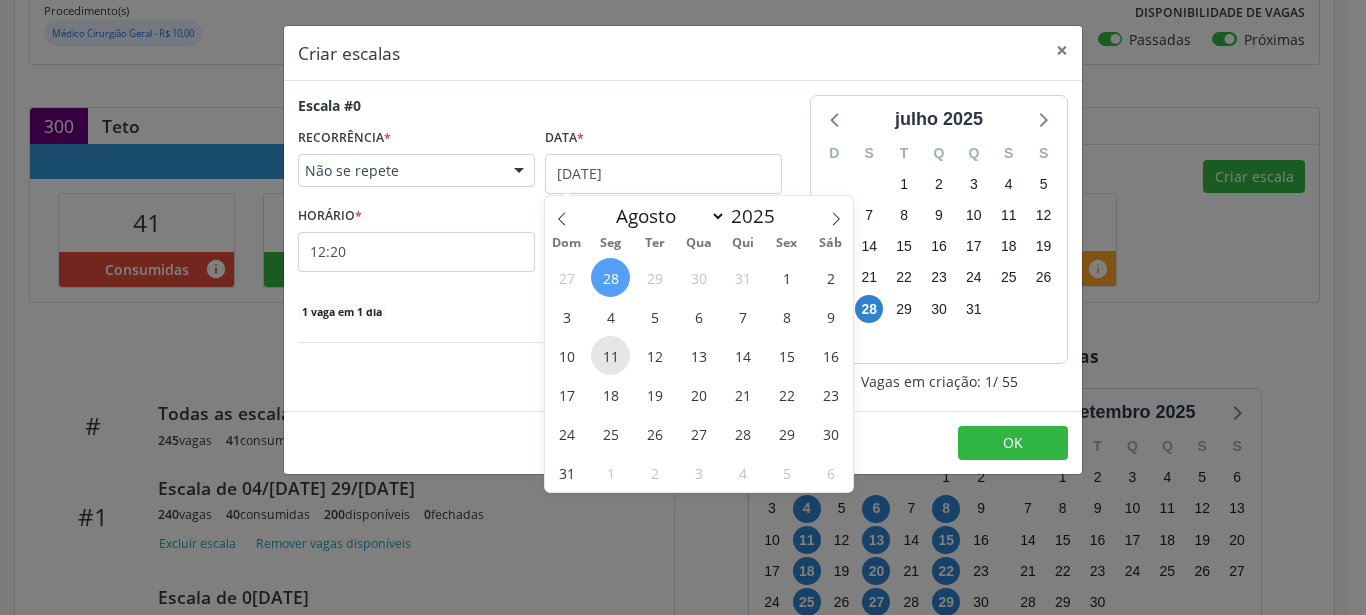 click on "11" at bounding box center (610, 355) 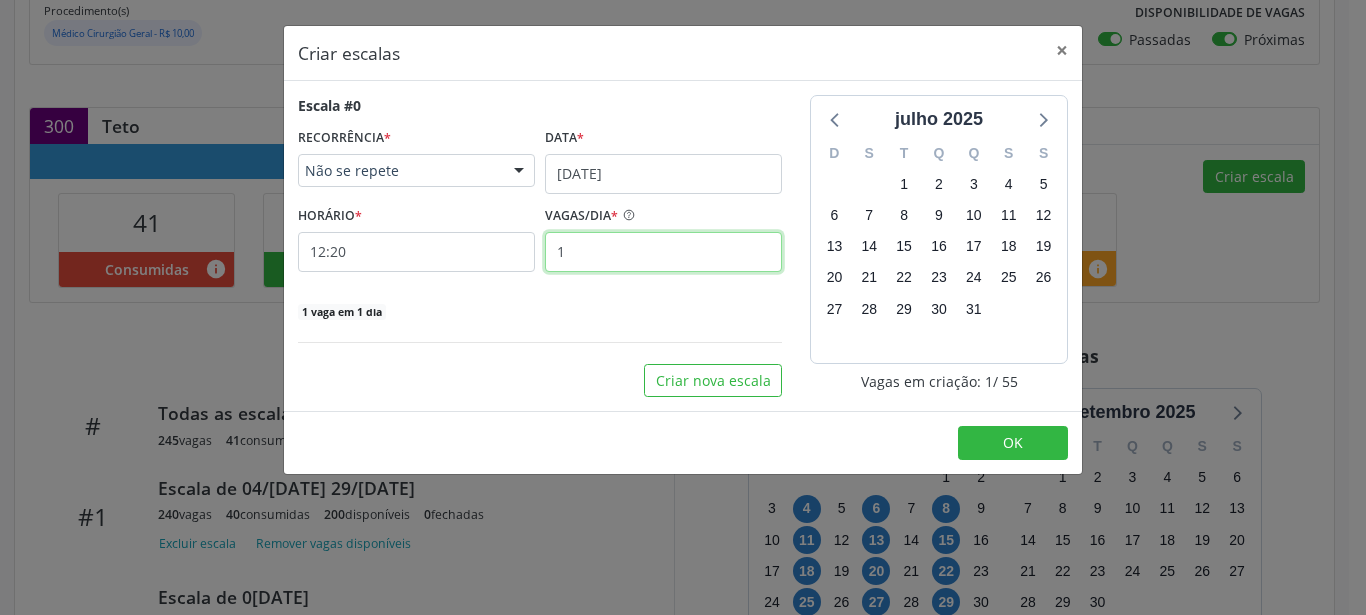 click on "1" at bounding box center (663, 252) 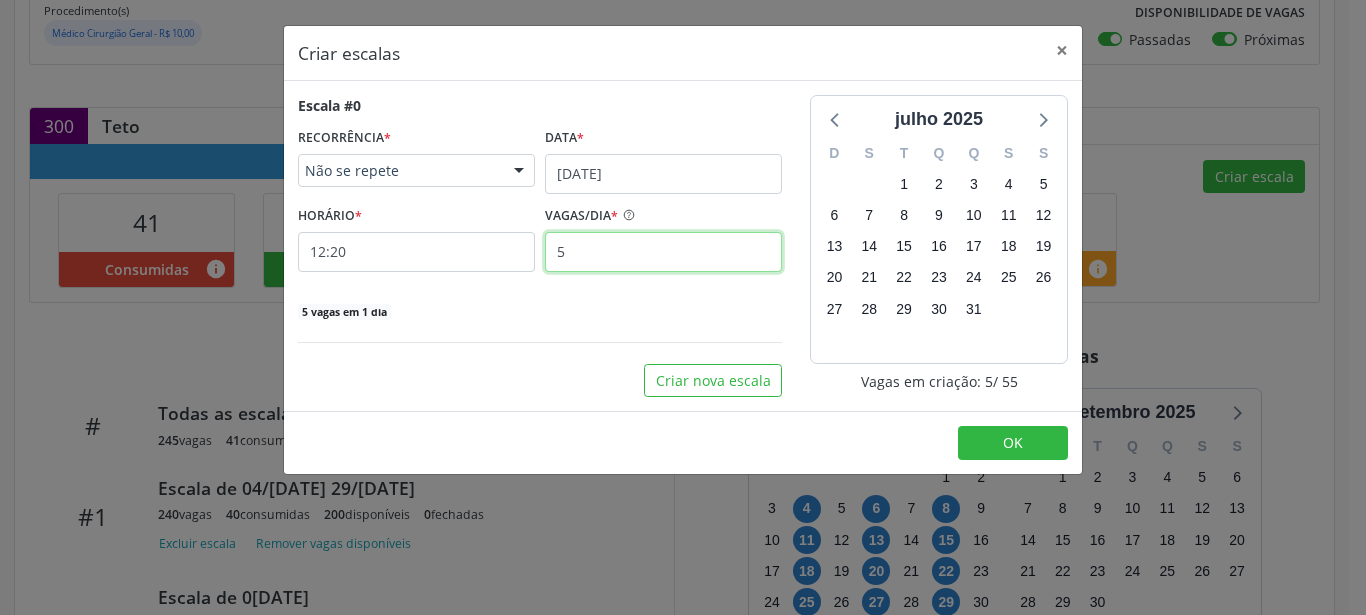 type on "5" 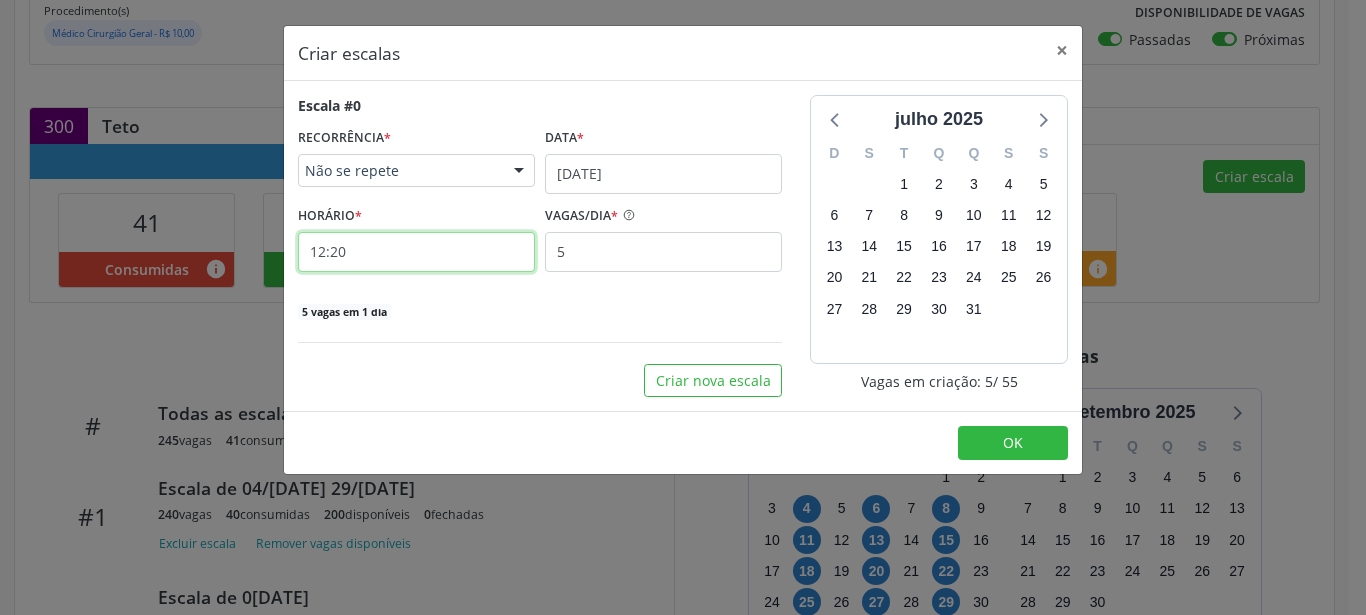 click on "12:20" at bounding box center (416, 252) 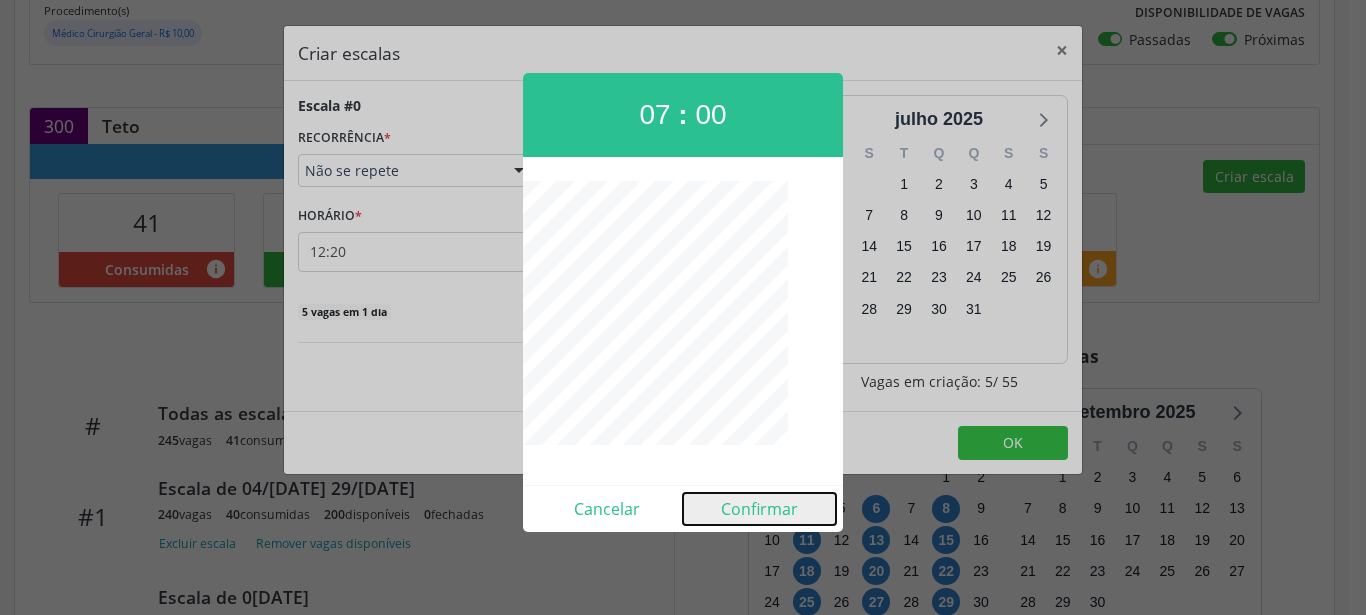 click on "Confirmar" at bounding box center (759, 509) 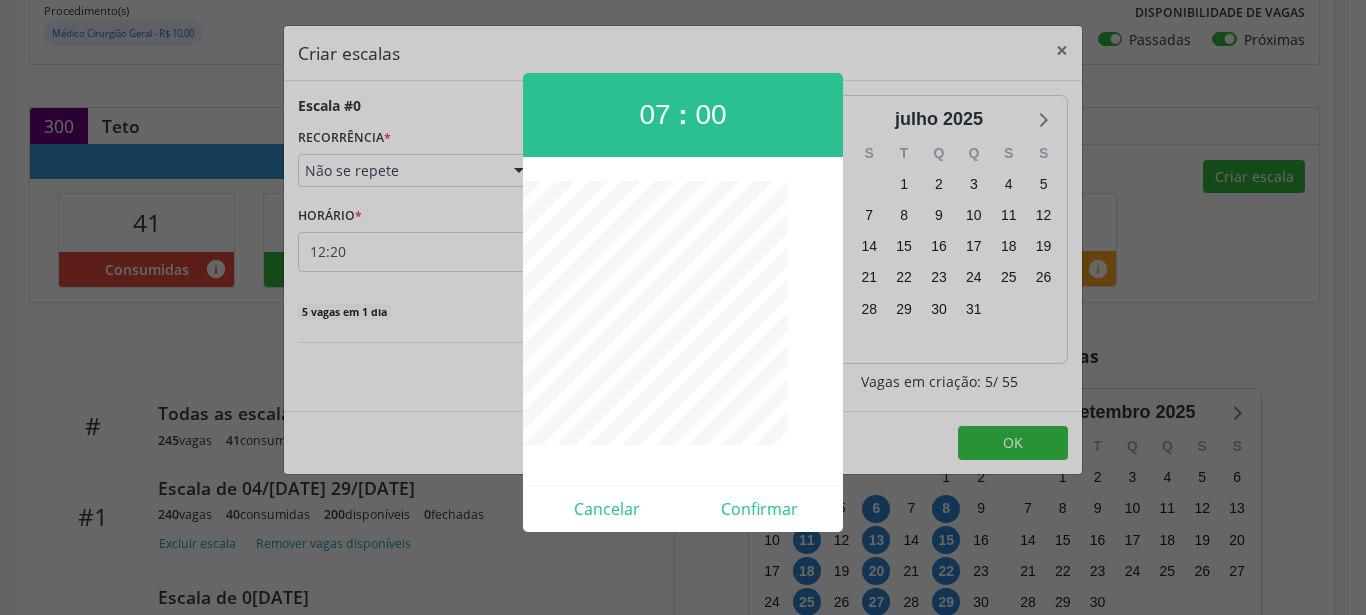 type on "07:00" 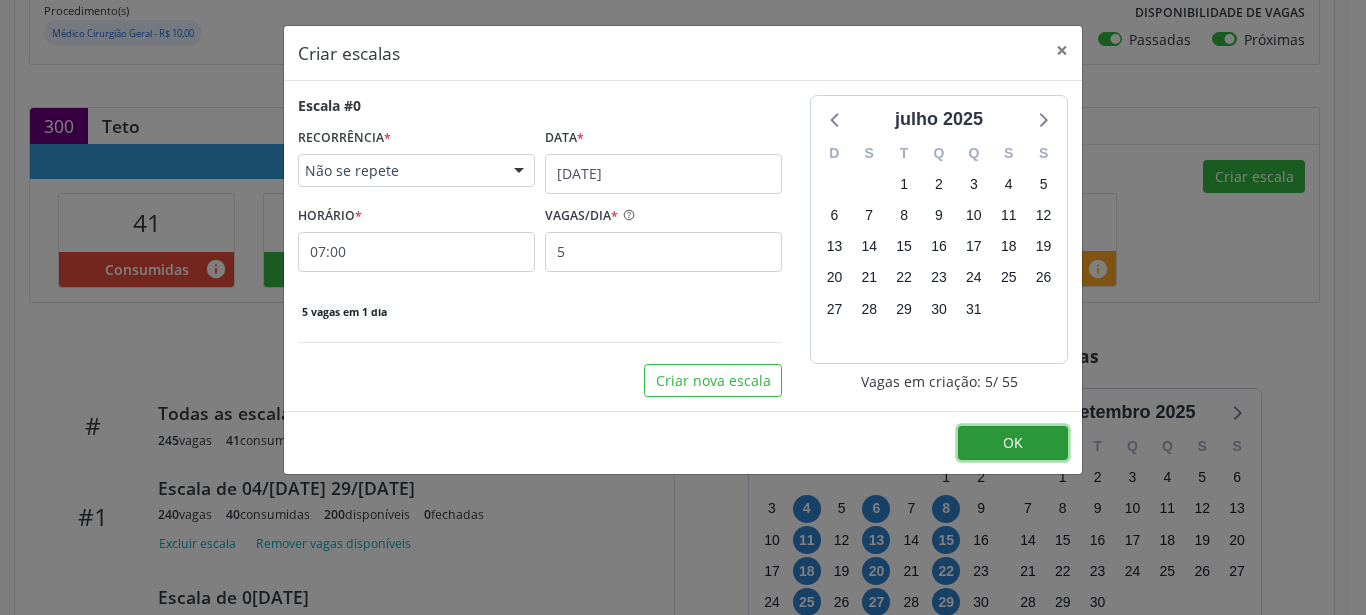 click on "OK" at bounding box center (1013, 443) 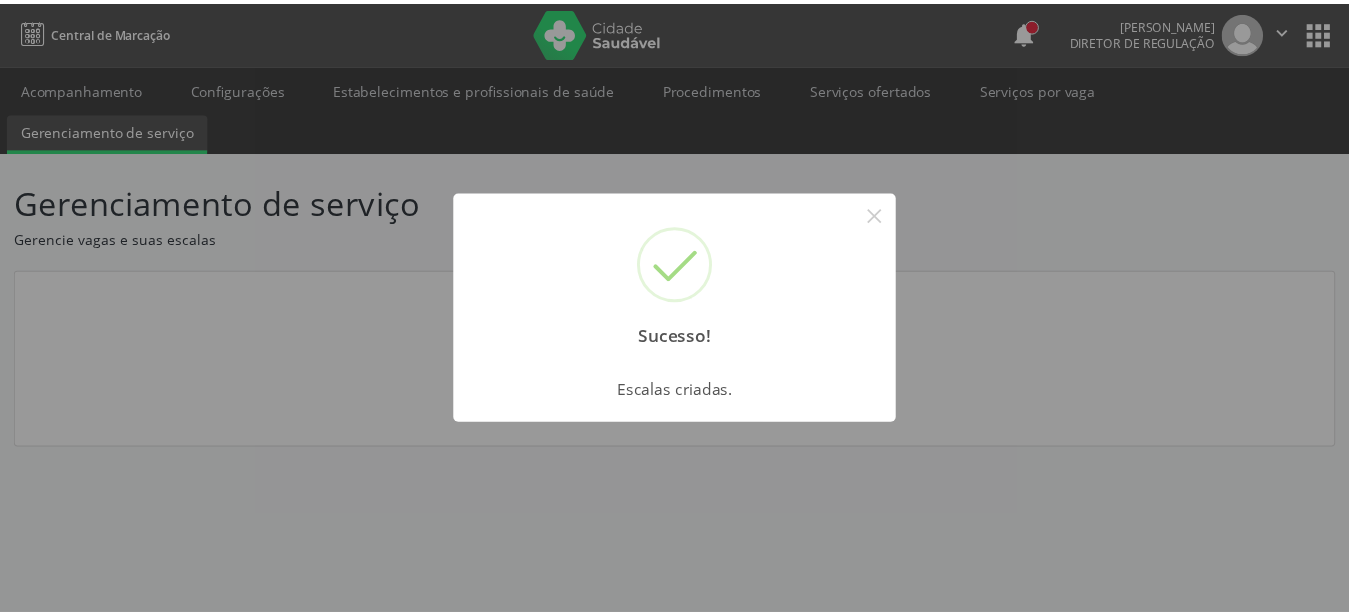 scroll, scrollTop: 0, scrollLeft: 0, axis: both 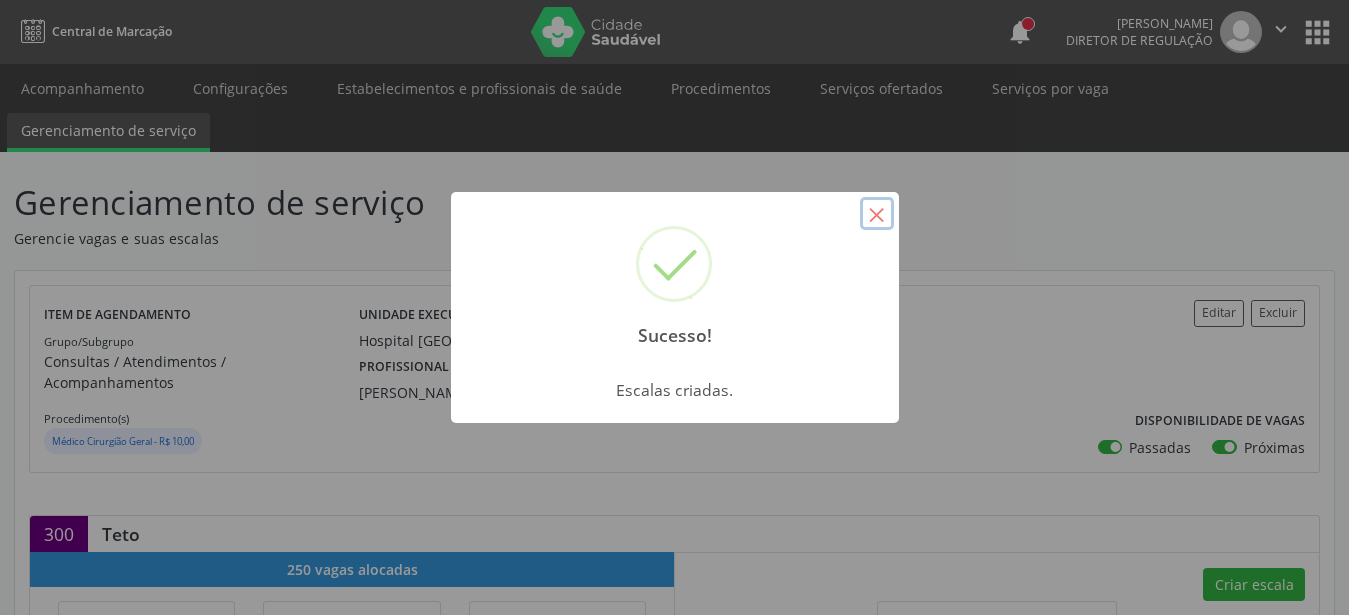 click on "×" at bounding box center [877, 214] 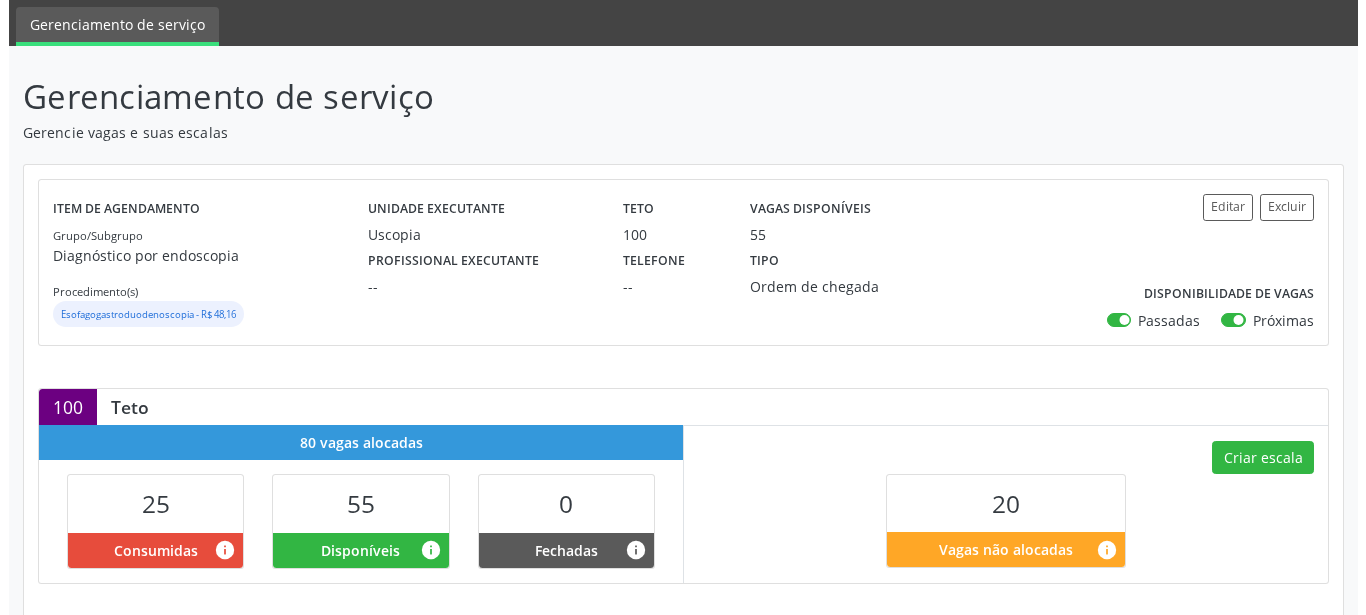 scroll, scrollTop: 204, scrollLeft: 0, axis: vertical 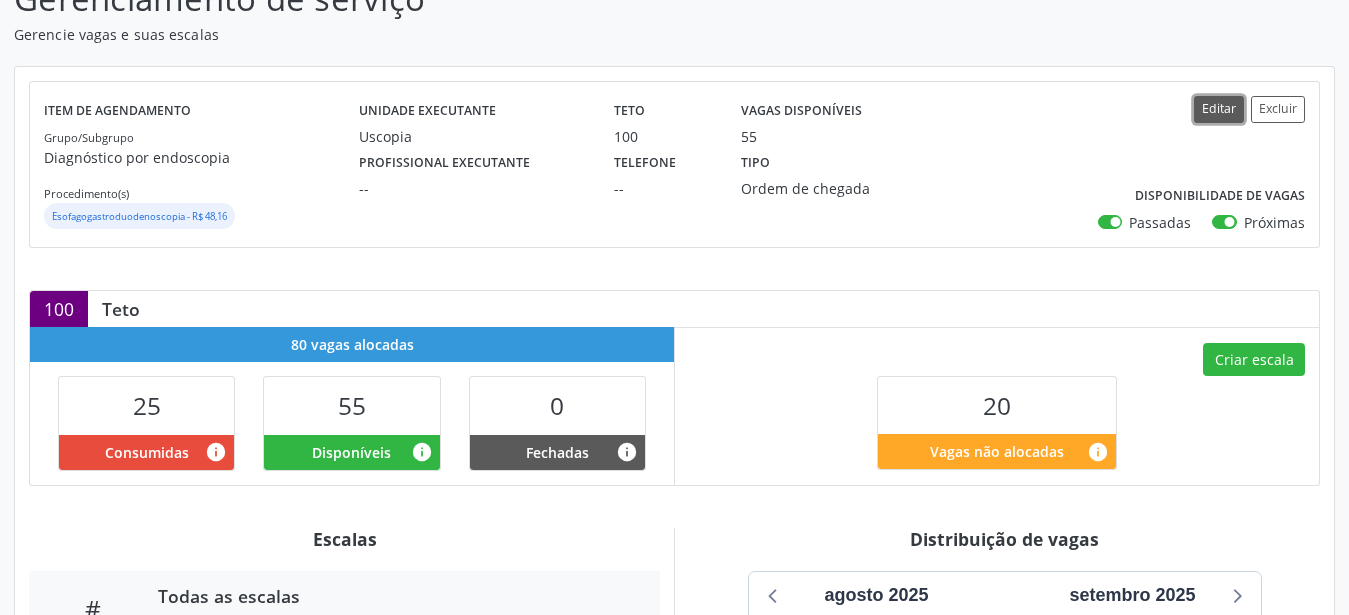 click on "Editar" at bounding box center (1219, 109) 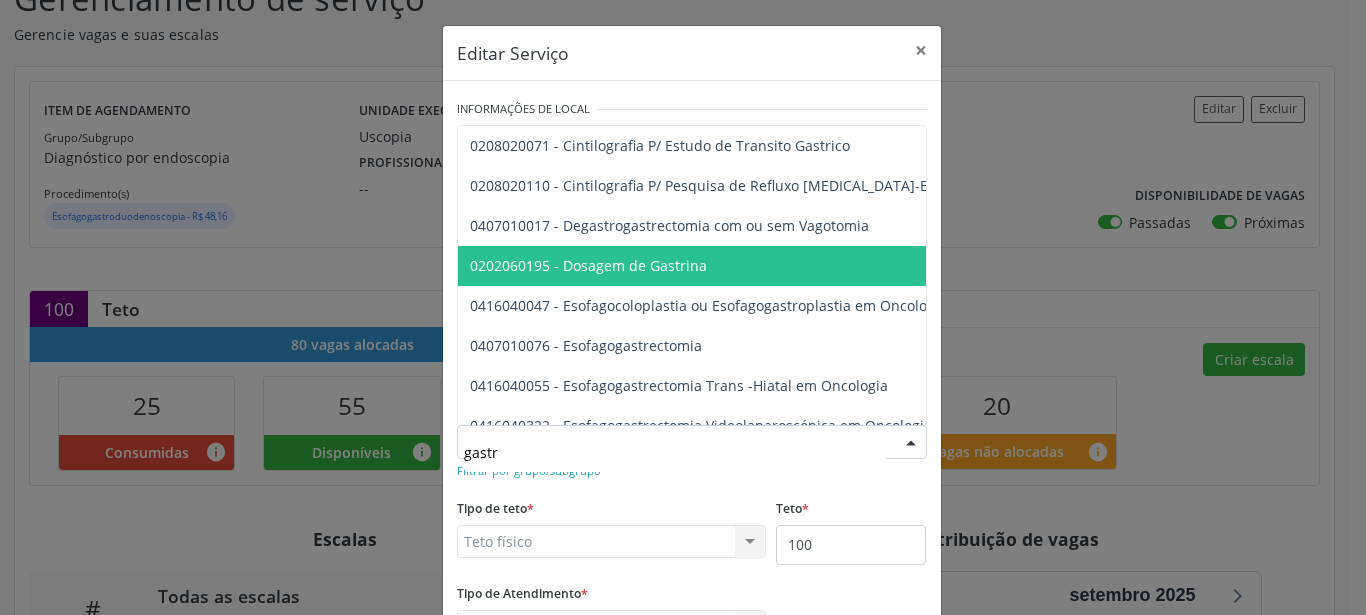 type on "gastro" 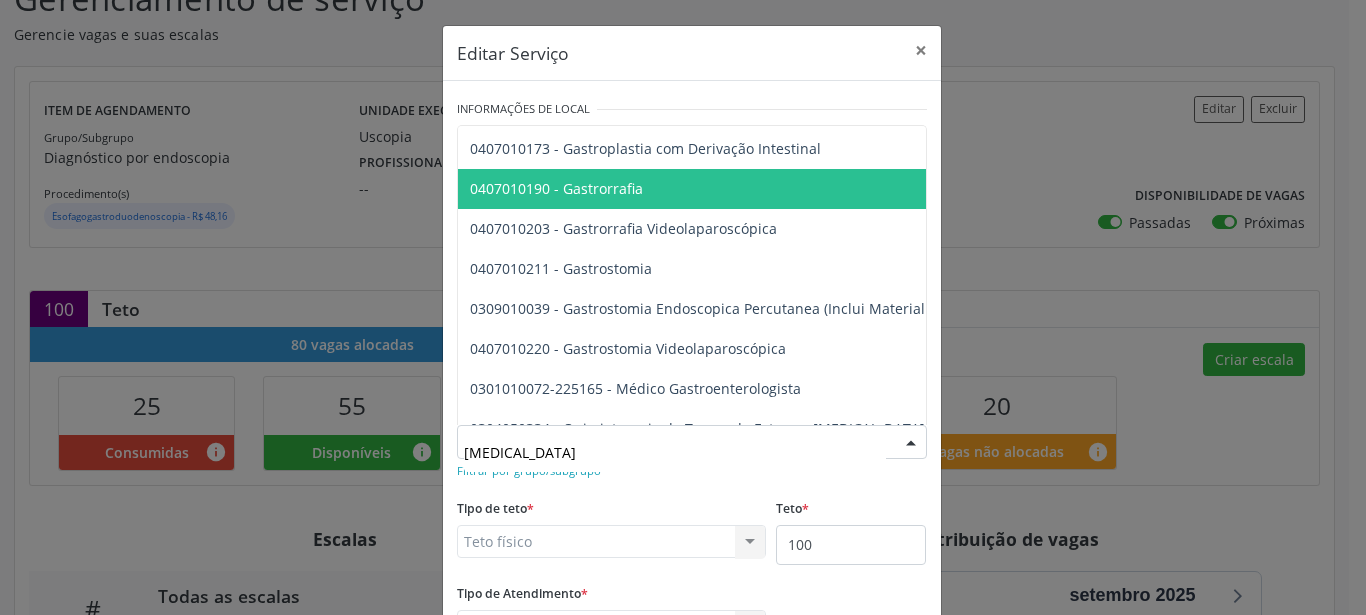 scroll, scrollTop: 342, scrollLeft: 0, axis: vertical 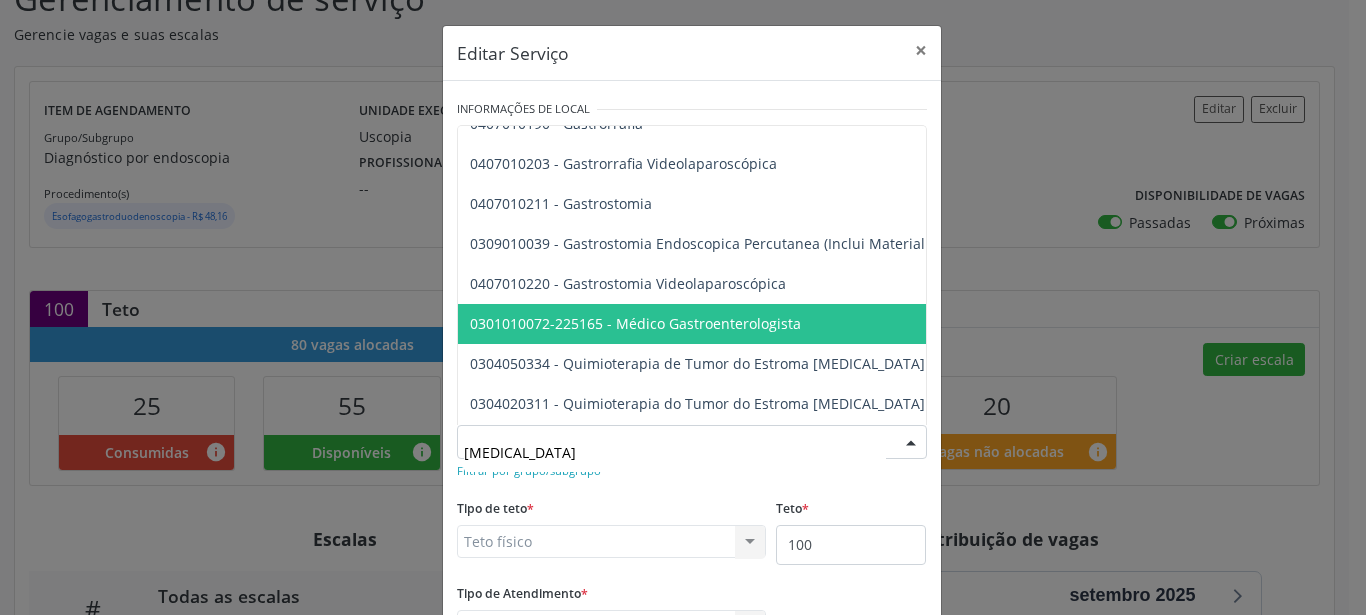 click on "0301010072-225165 - Médico Gastroenterologista" at bounding box center [635, 323] 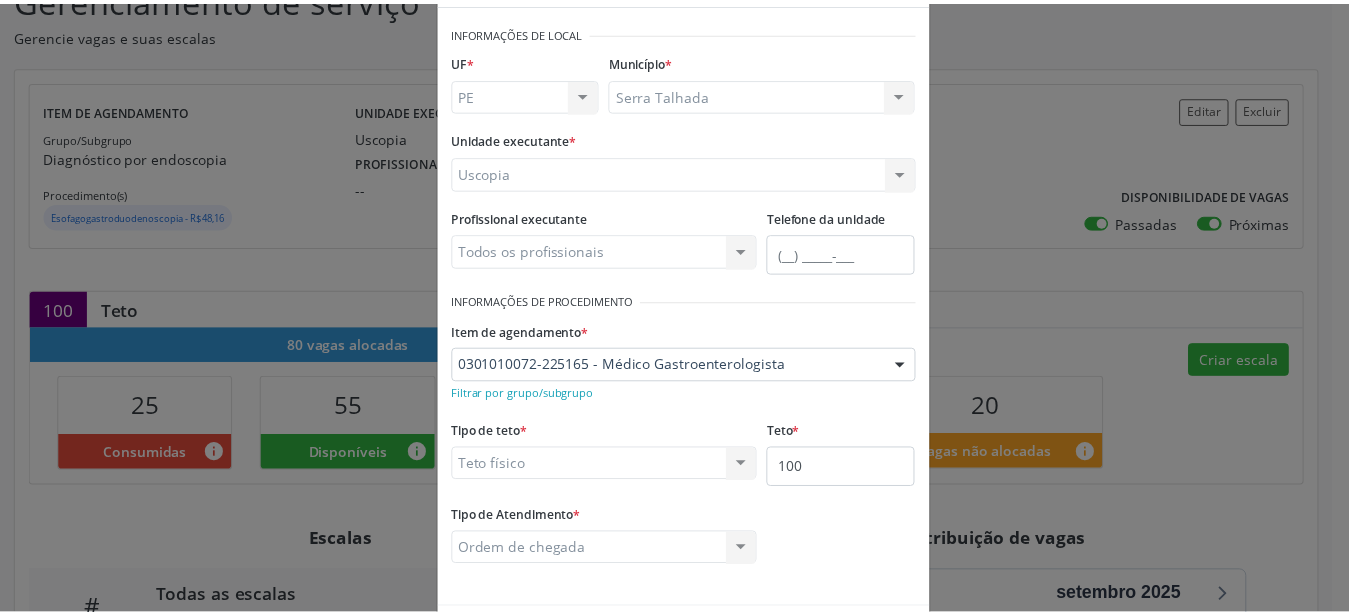 scroll, scrollTop: 158, scrollLeft: 0, axis: vertical 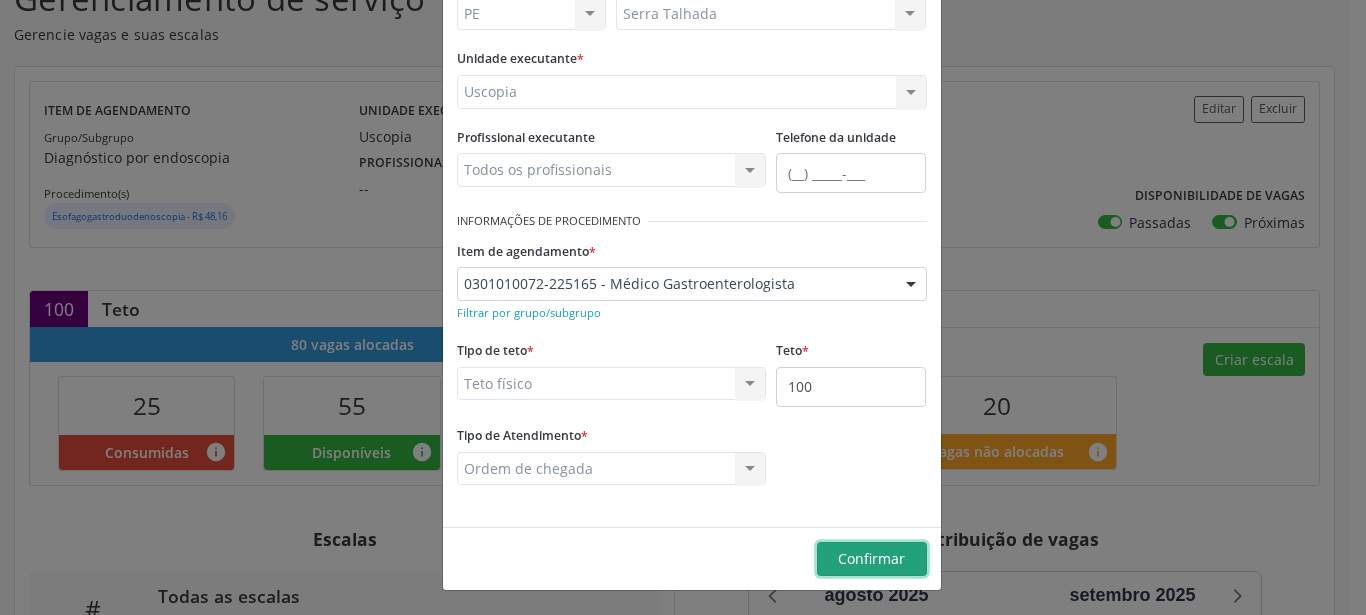 click on "Confirmar" at bounding box center (871, 558) 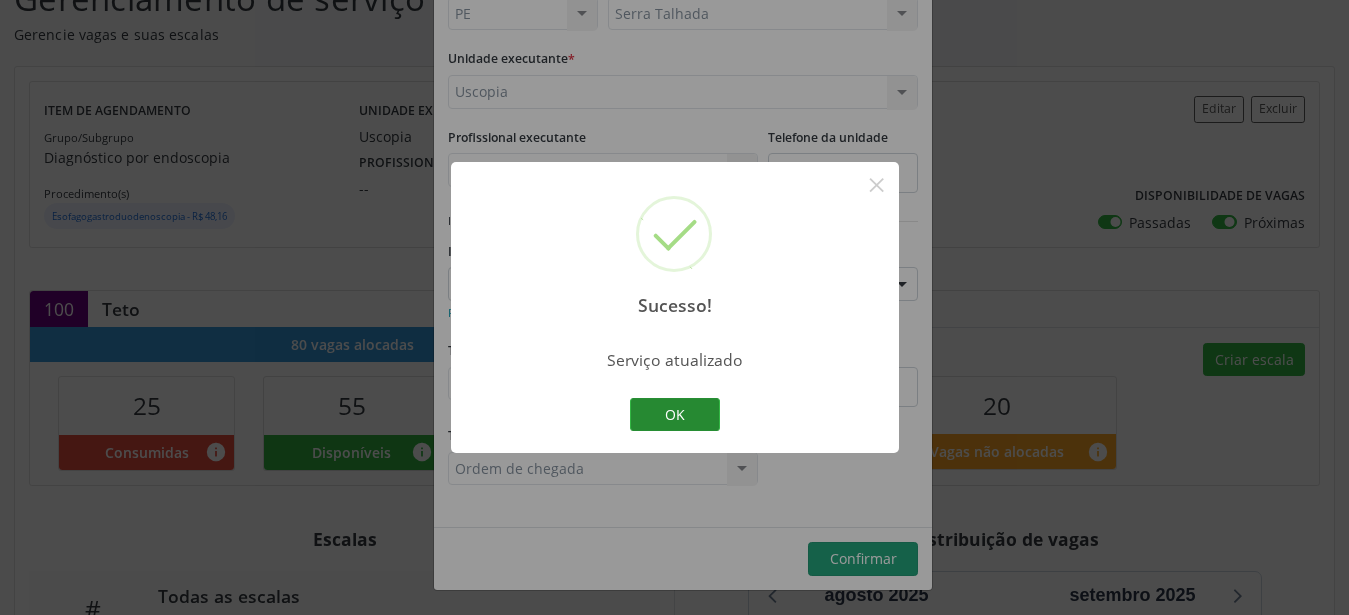 click on "OK" at bounding box center [675, 415] 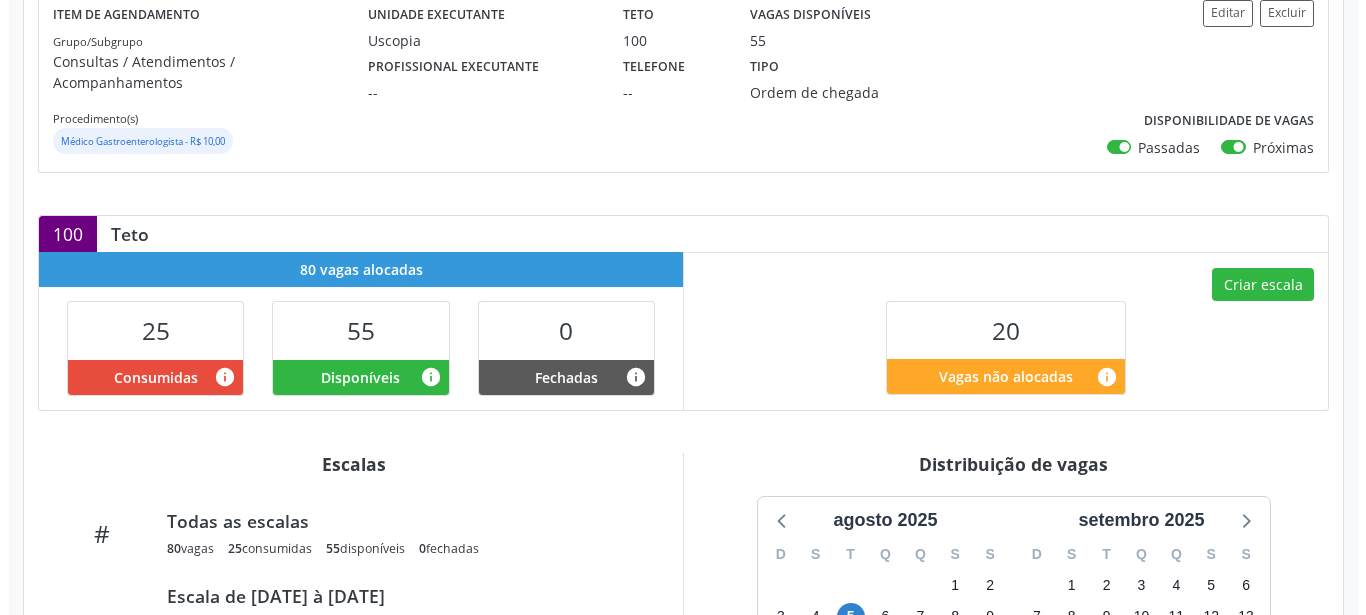 scroll, scrollTop: 306, scrollLeft: 0, axis: vertical 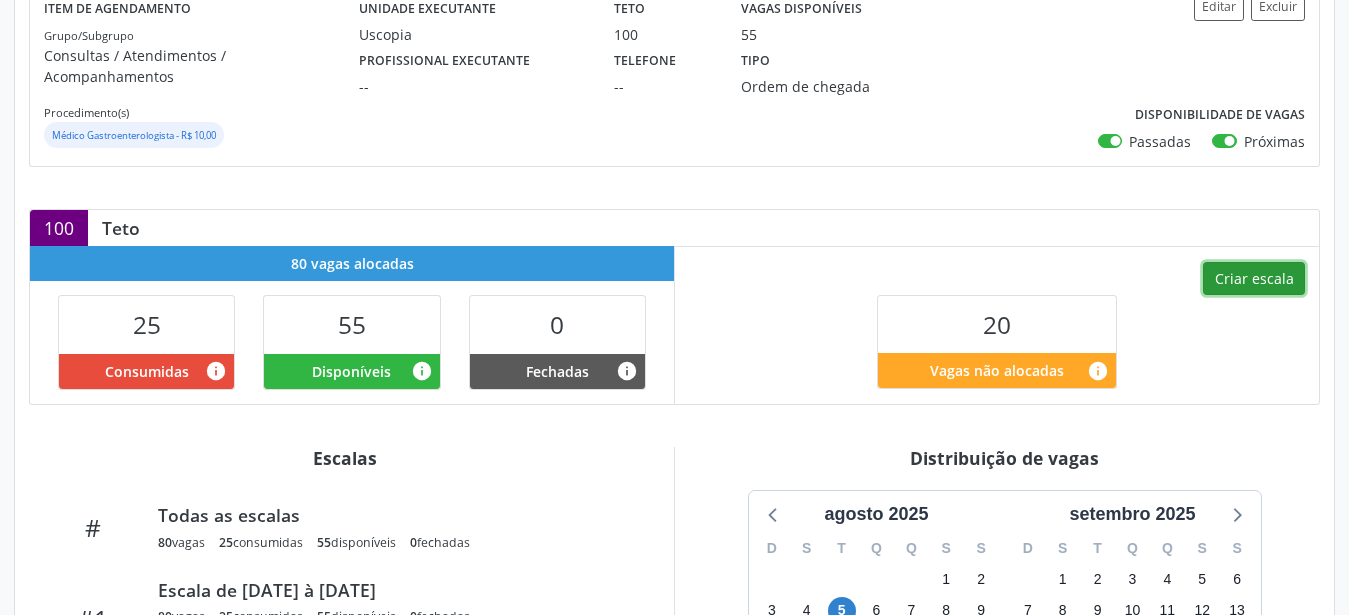 click on "Criar escala" at bounding box center (1254, 279) 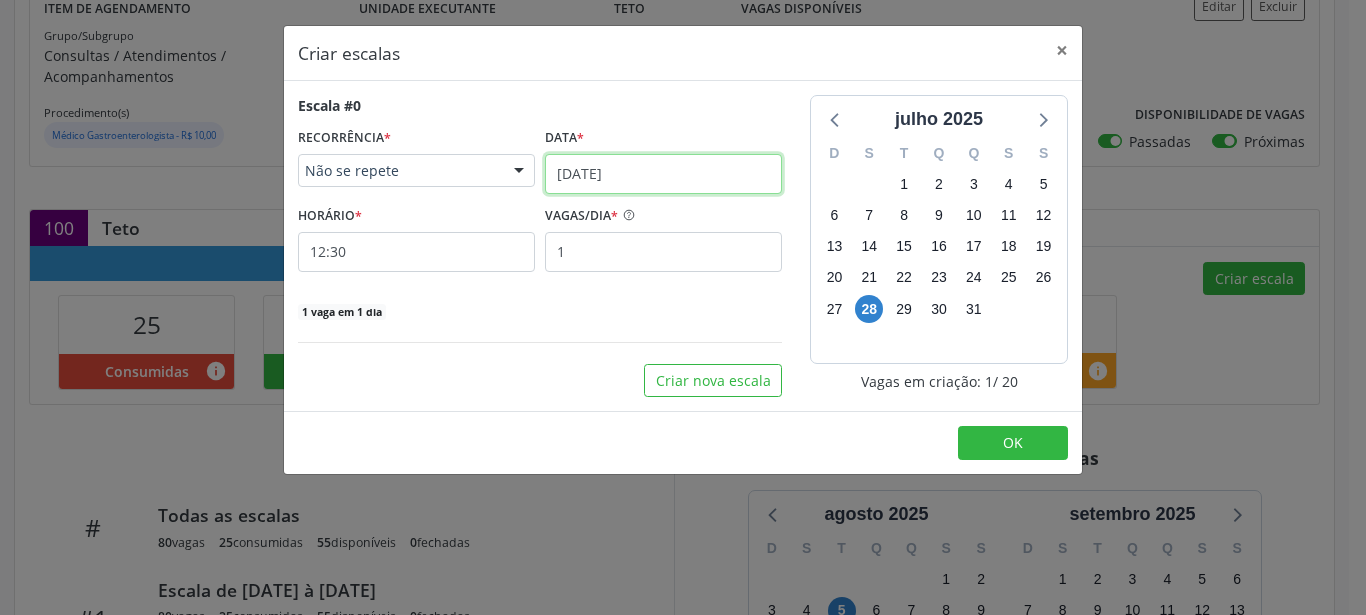 click on "28/07/2025" at bounding box center [663, 174] 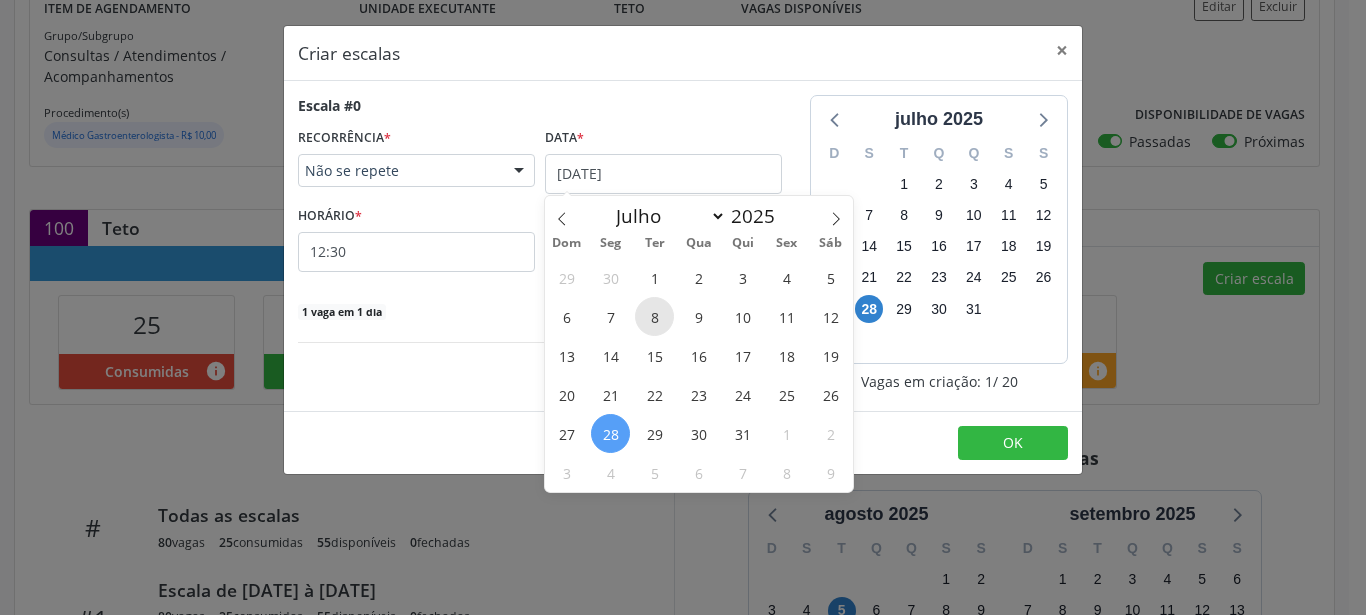 click on "8" at bounding box center (654, 316) 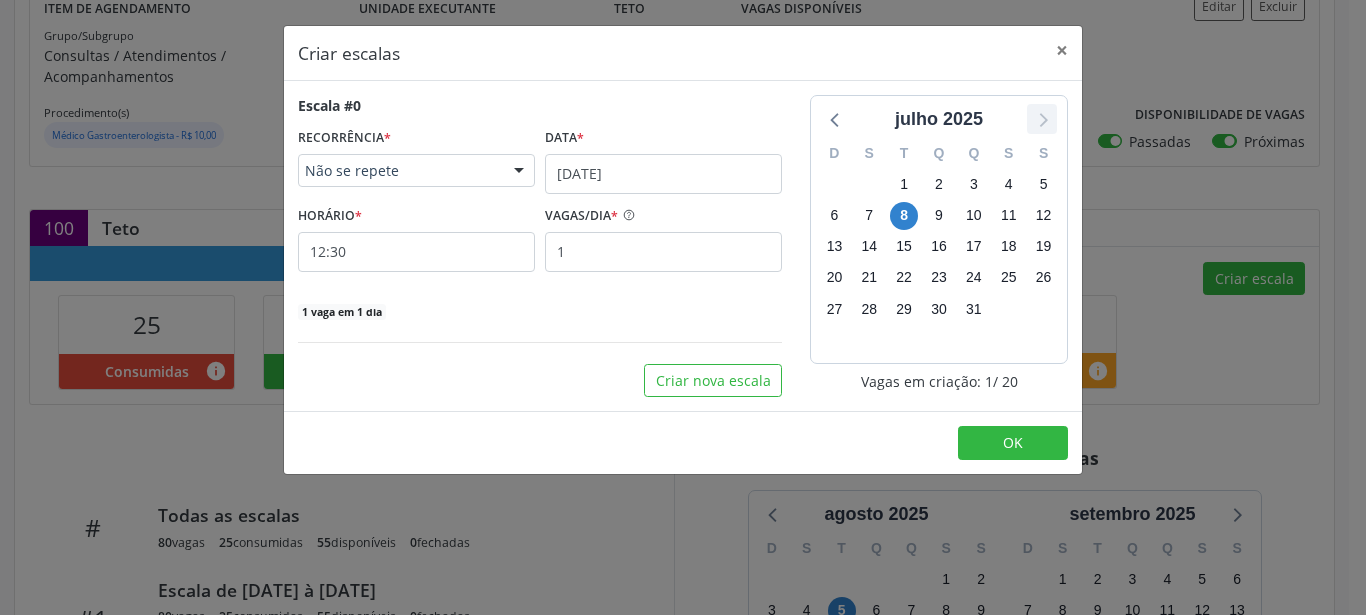 click 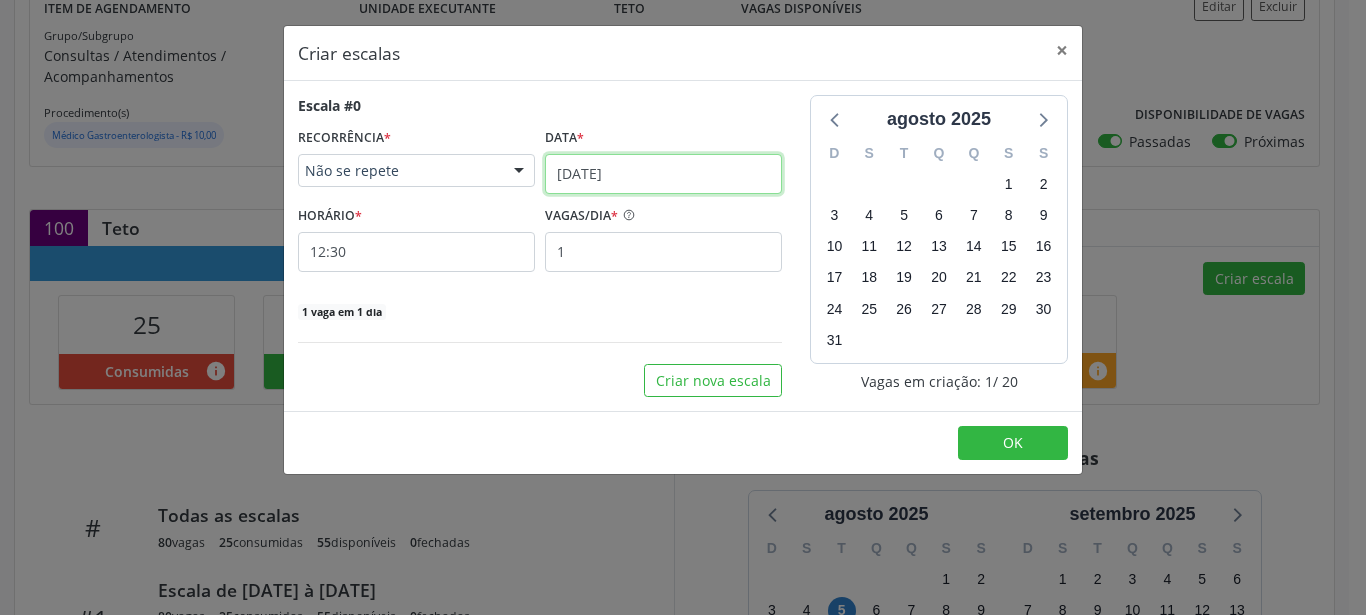 click on "08/07/2025" at bounding box center (663, 174) 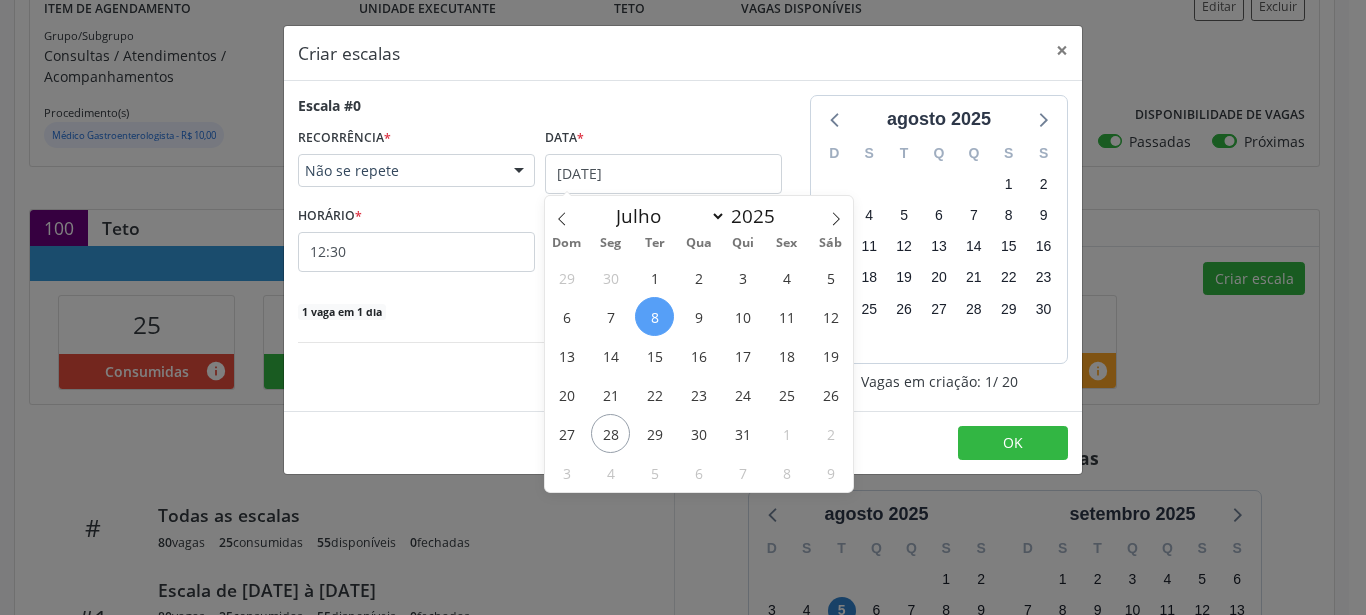 click on "8" at bounding box center (654, 316) 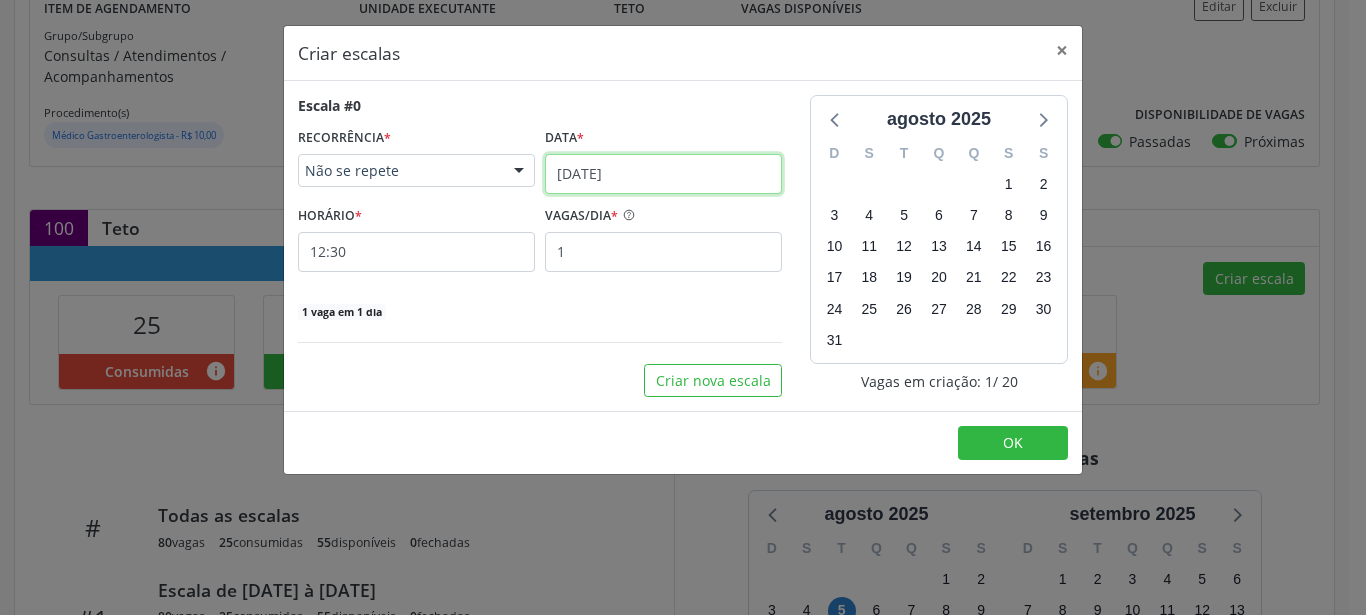 click on "08/07/2025" at bounding box center [663, 174] 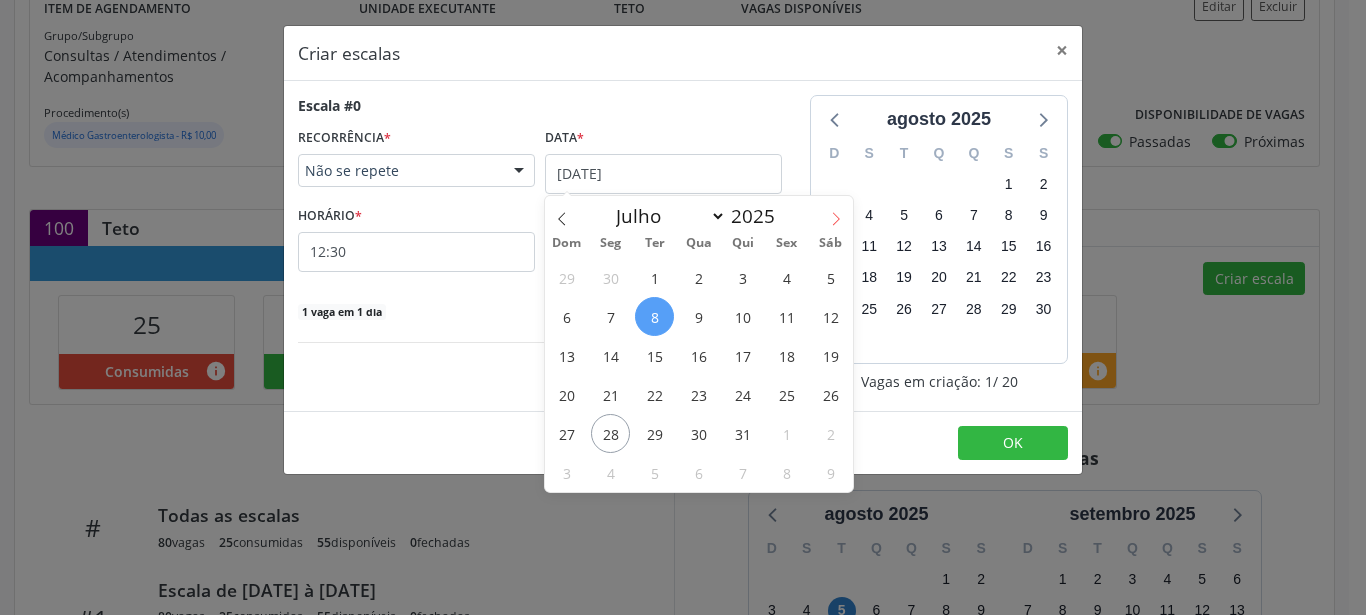click 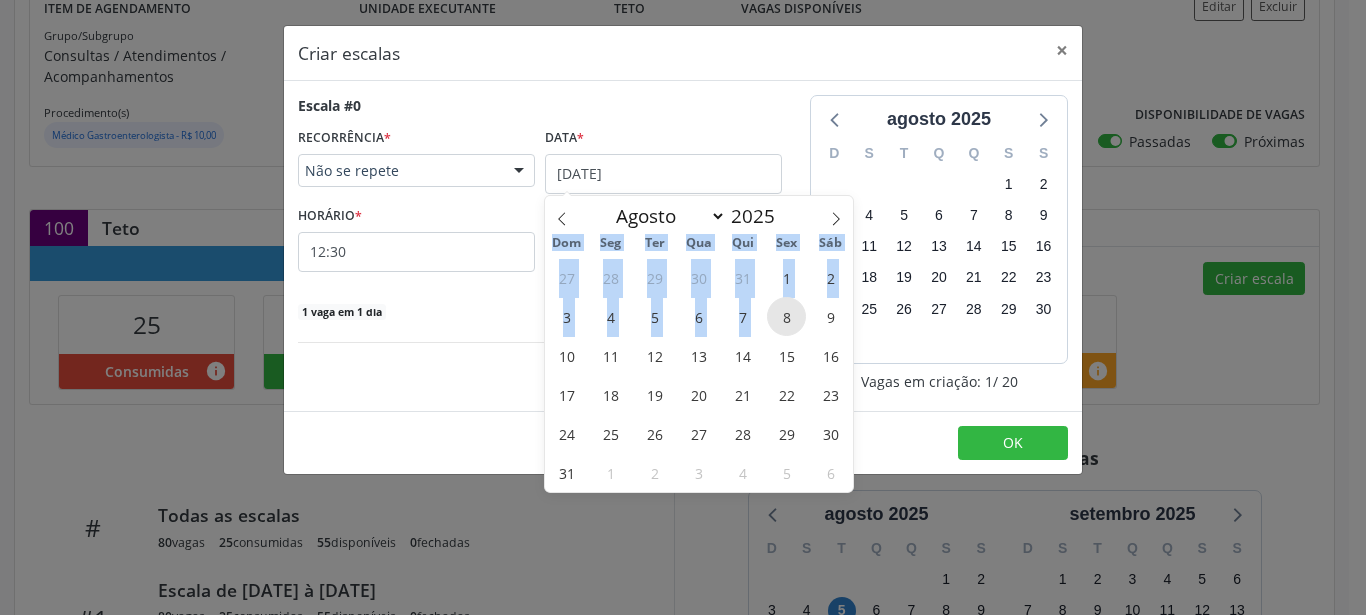 click on "8" at bounding box center (786, 316) 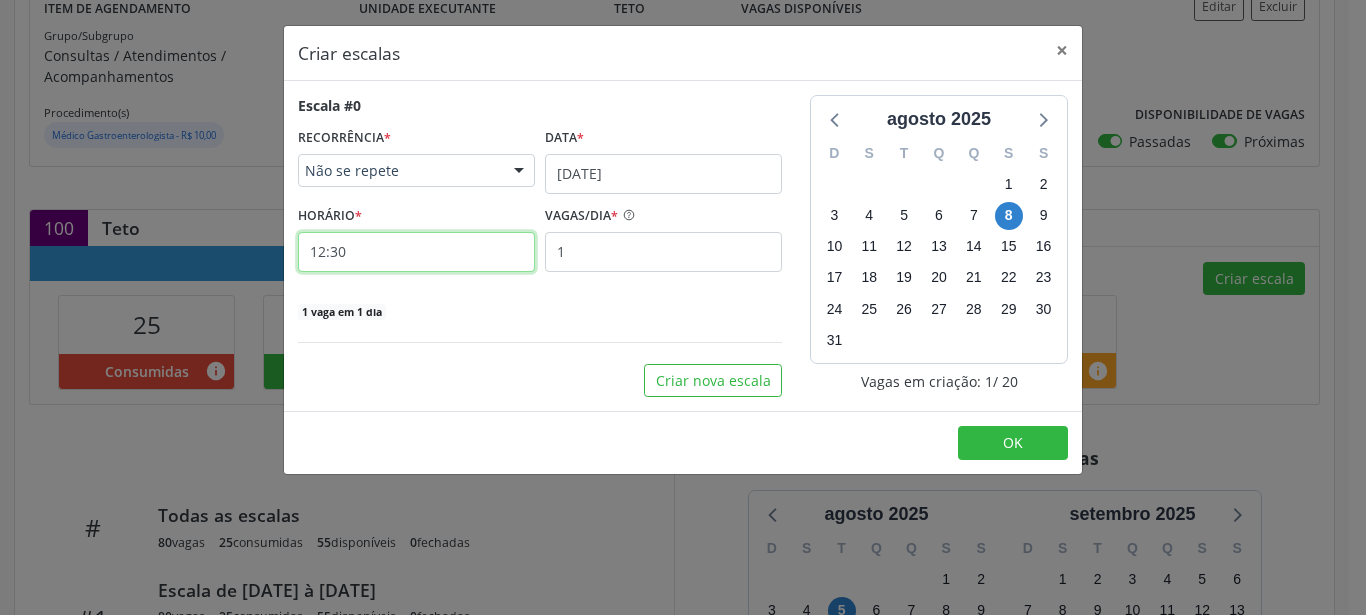 click on "12:30" at bounding box center (416, 252) 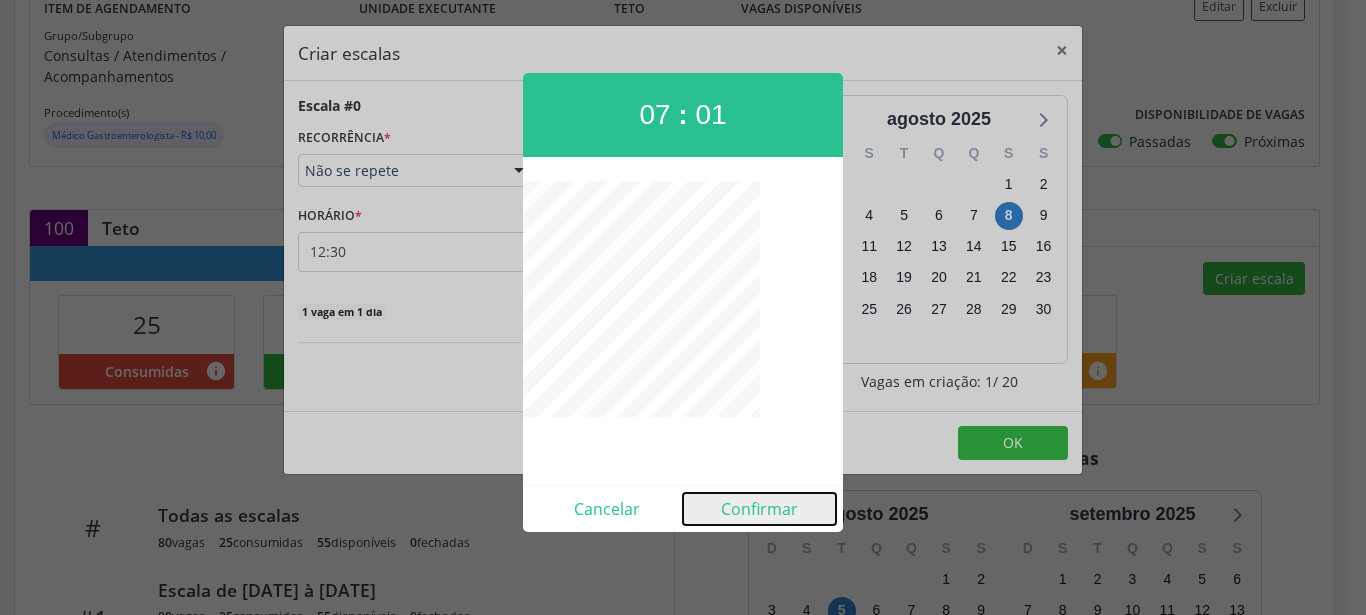 click on "Confirmar" at bounding box center [759, 509] 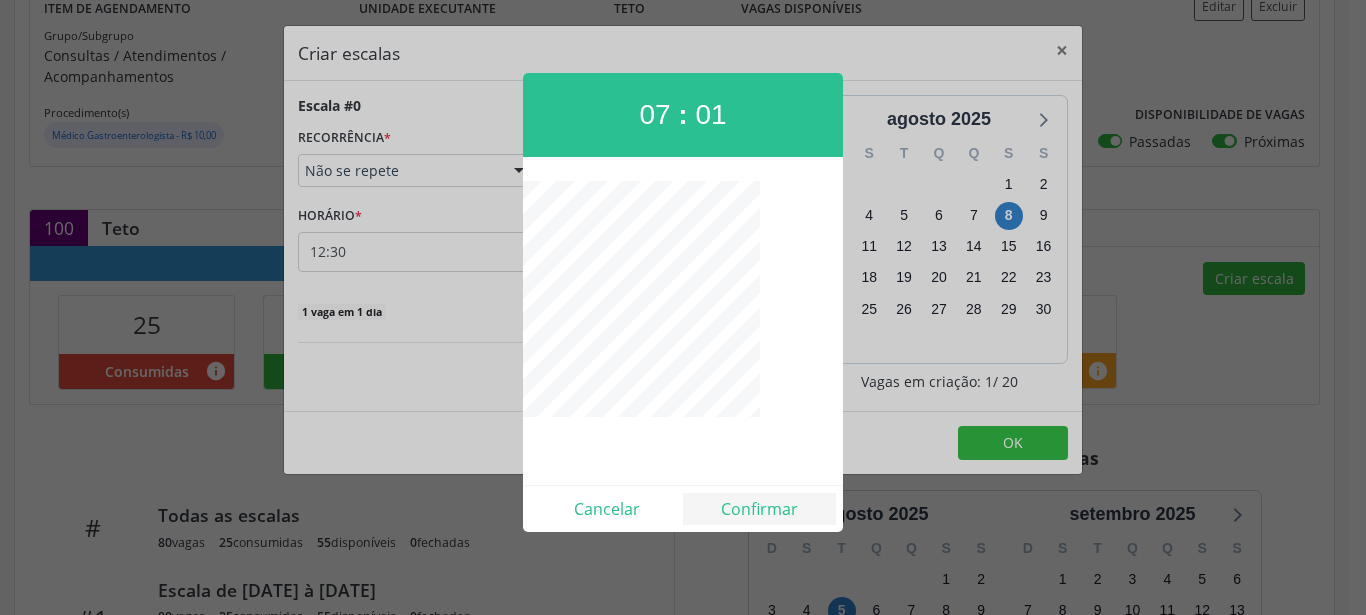 type on "07:01" 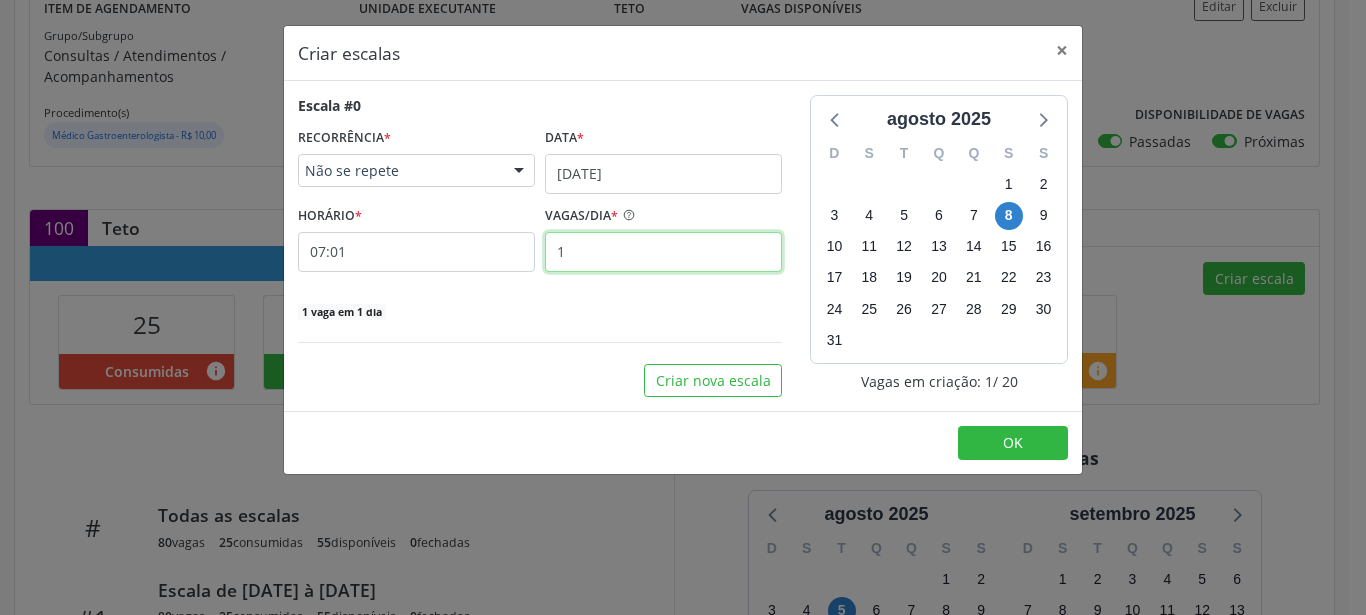 click on "1" at bounding box center (663, 252) 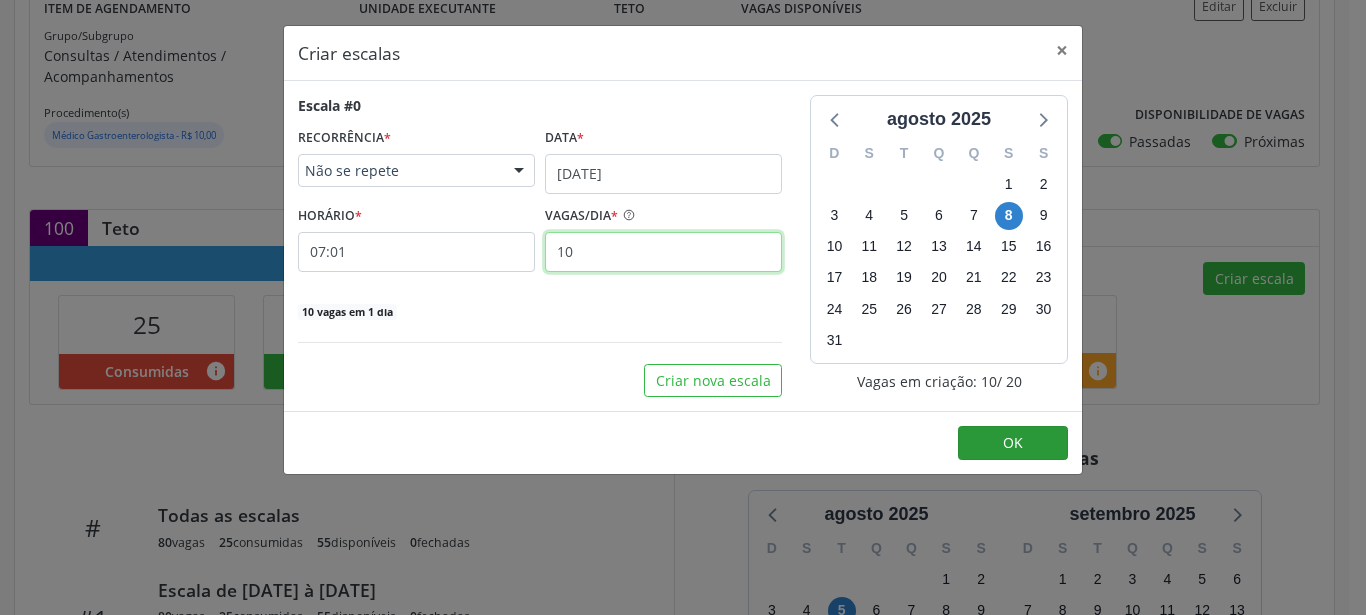type on "10" 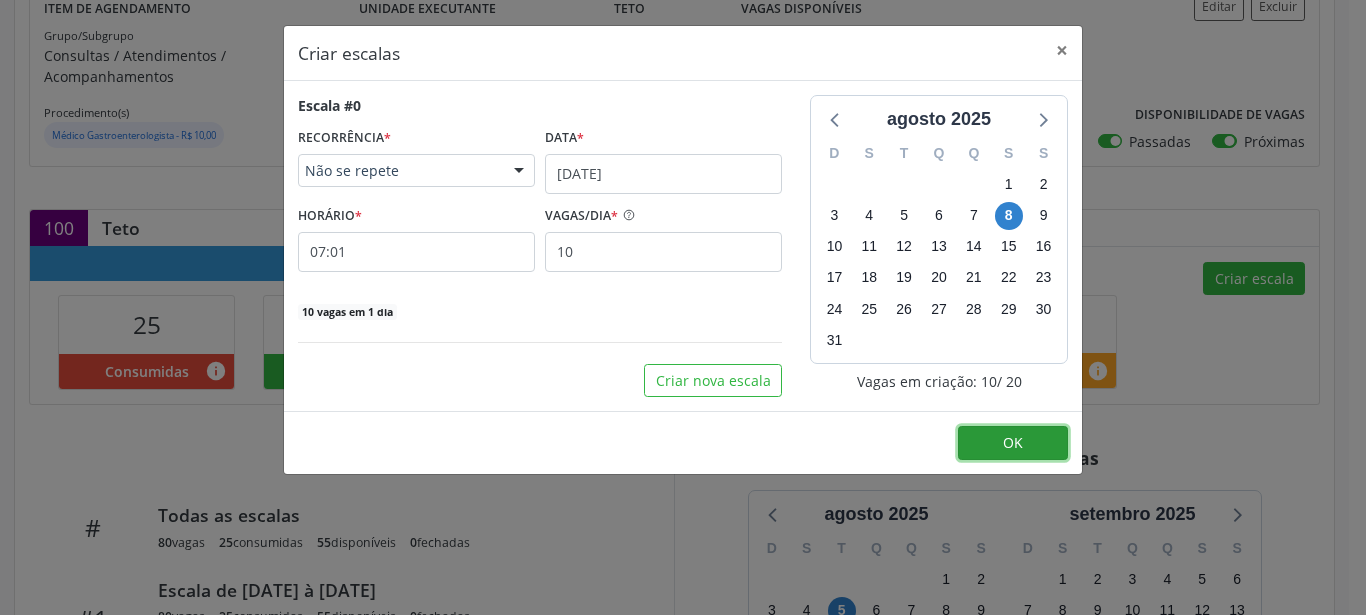 click on "OK" at bounding box center (1013, 443) 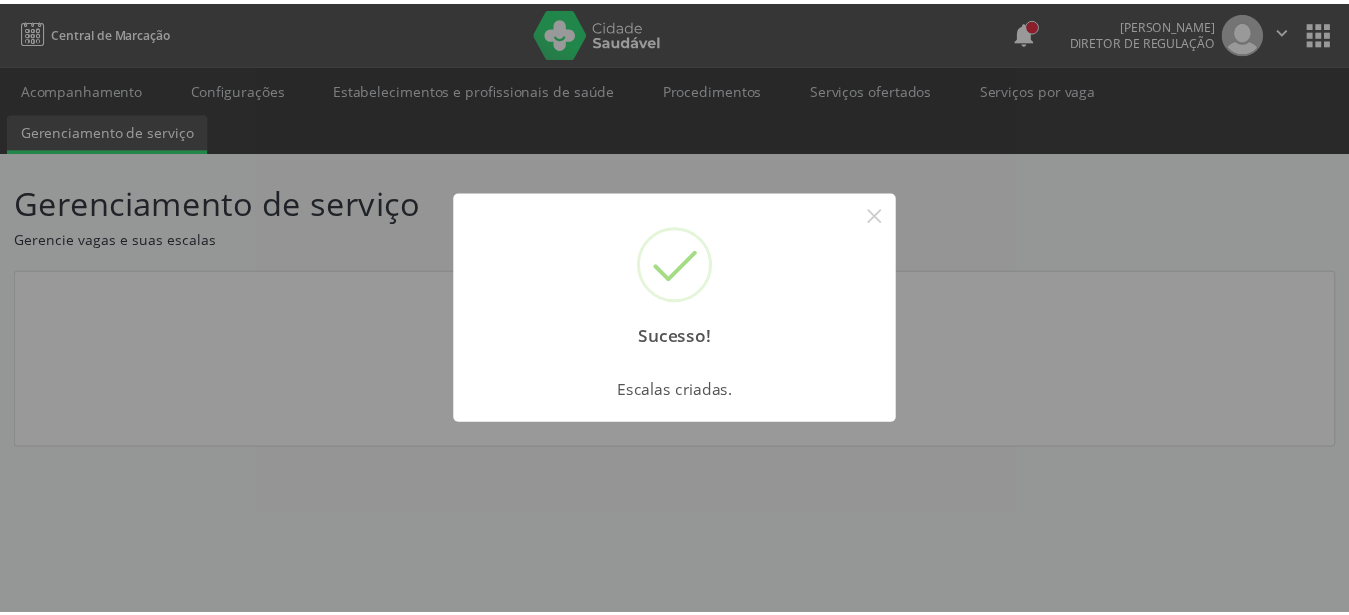scroll, scrollTop: 0, scrollLeft: 0, axis: both 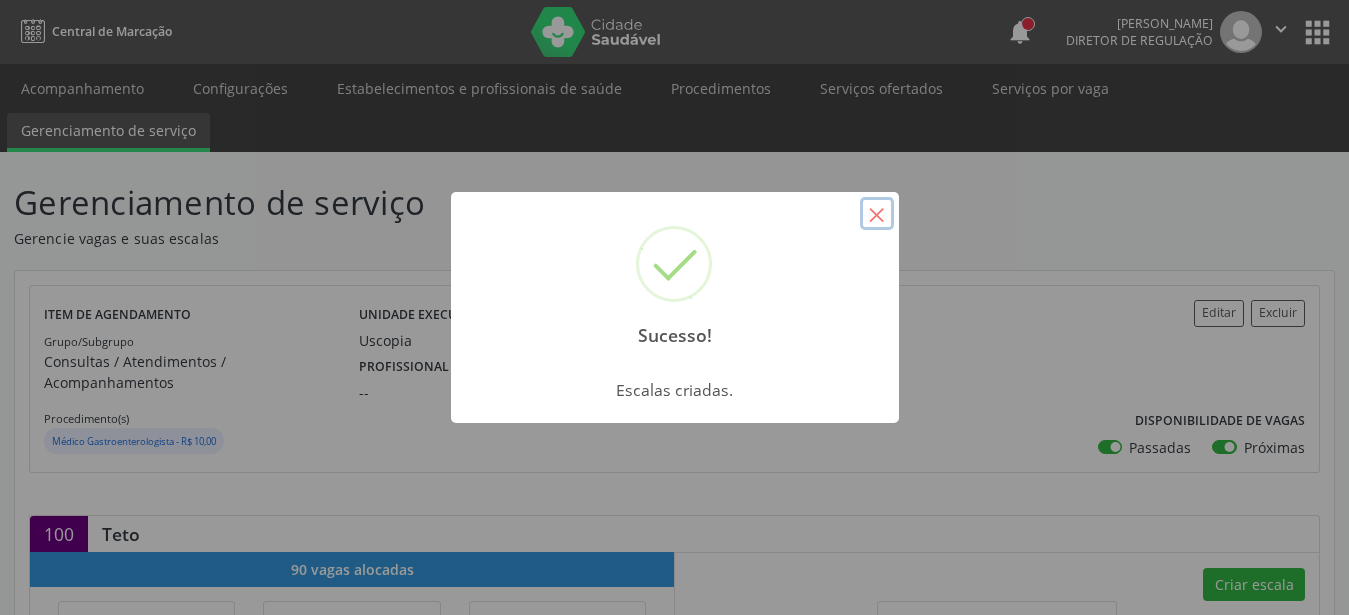 click on "×" at bounding box center [877, 214] 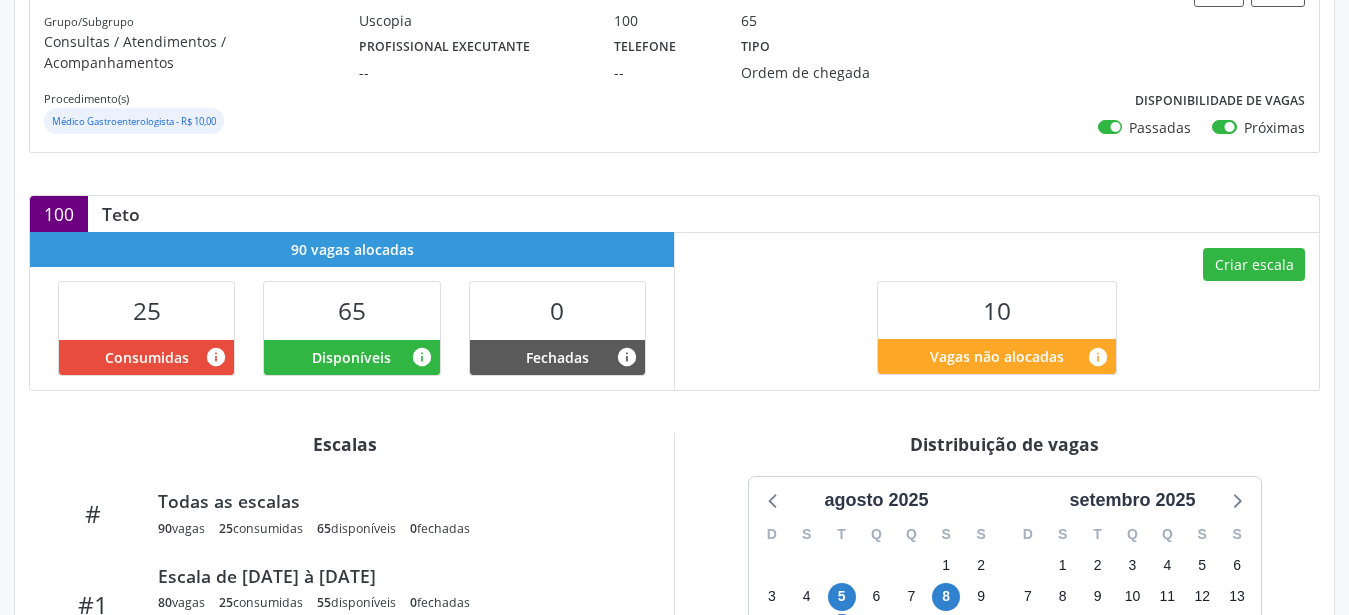 scroll, scrollTop: 306, scrollLeft: 0, axis: vertical 